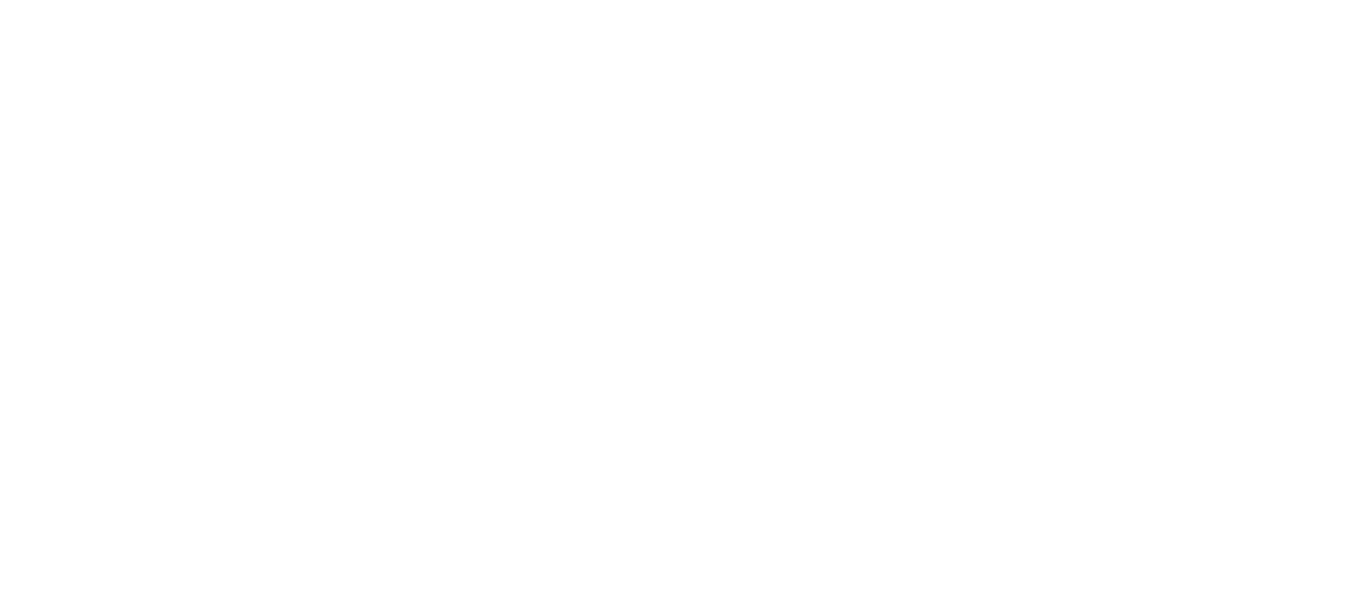 scroll, scrollTop: 0, scrollLeft: 0, axis: both 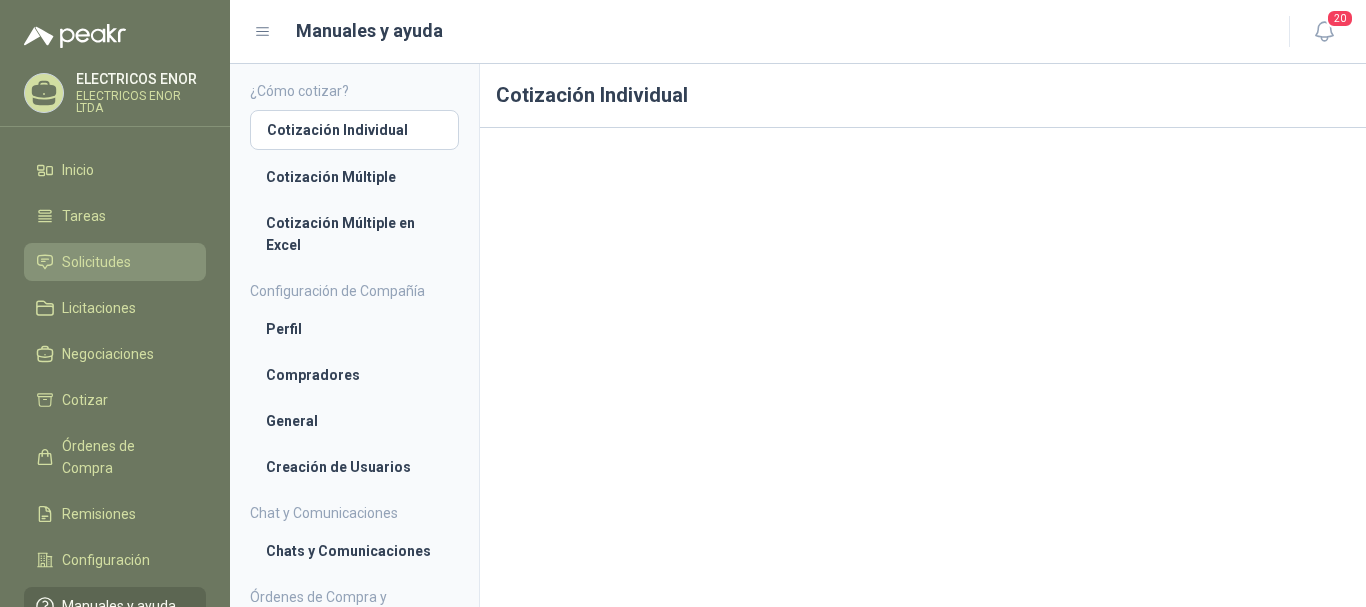 click on "Solicitudes" at bounding box center [96, 262] 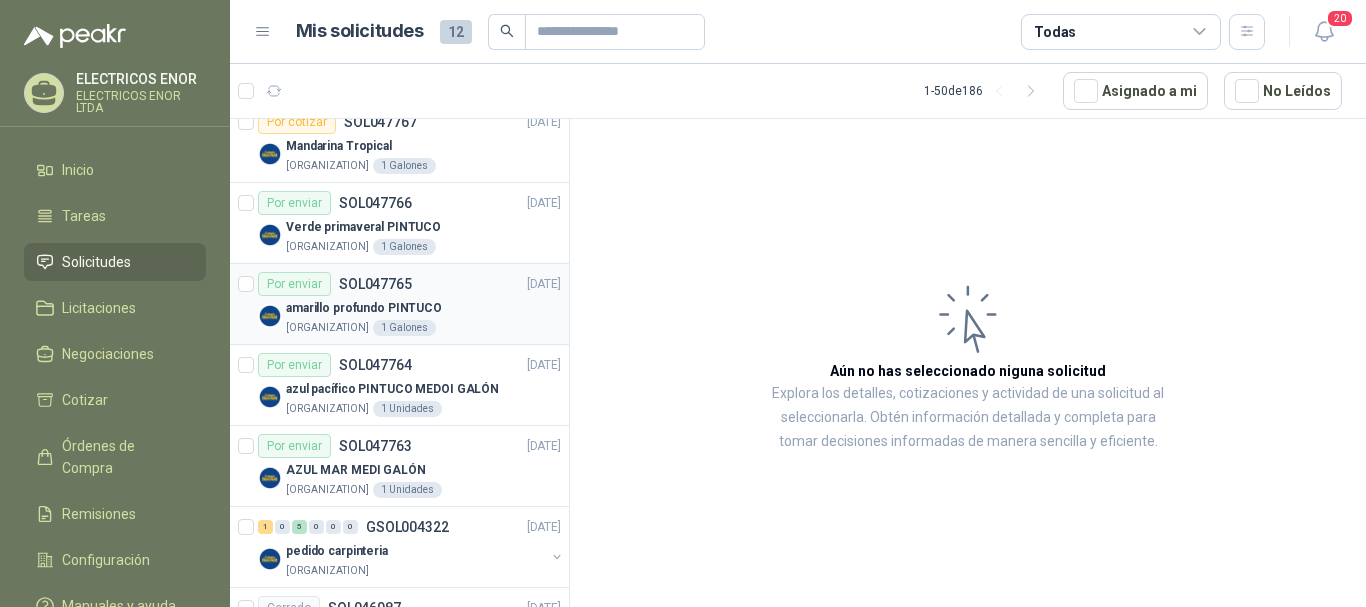 scroll, scrollTop: 300, scrollLeft: 0, axis: vertical 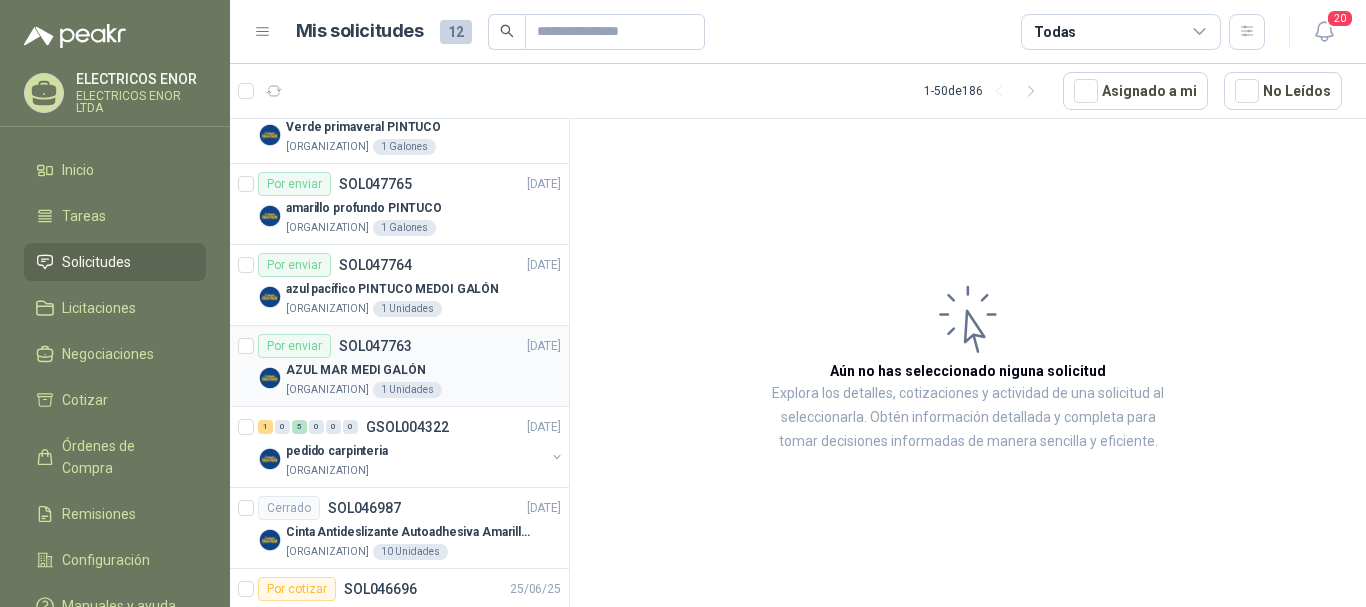 click on "AZUL MAR MEDI GALÓN" at bounding box center (356, 370) 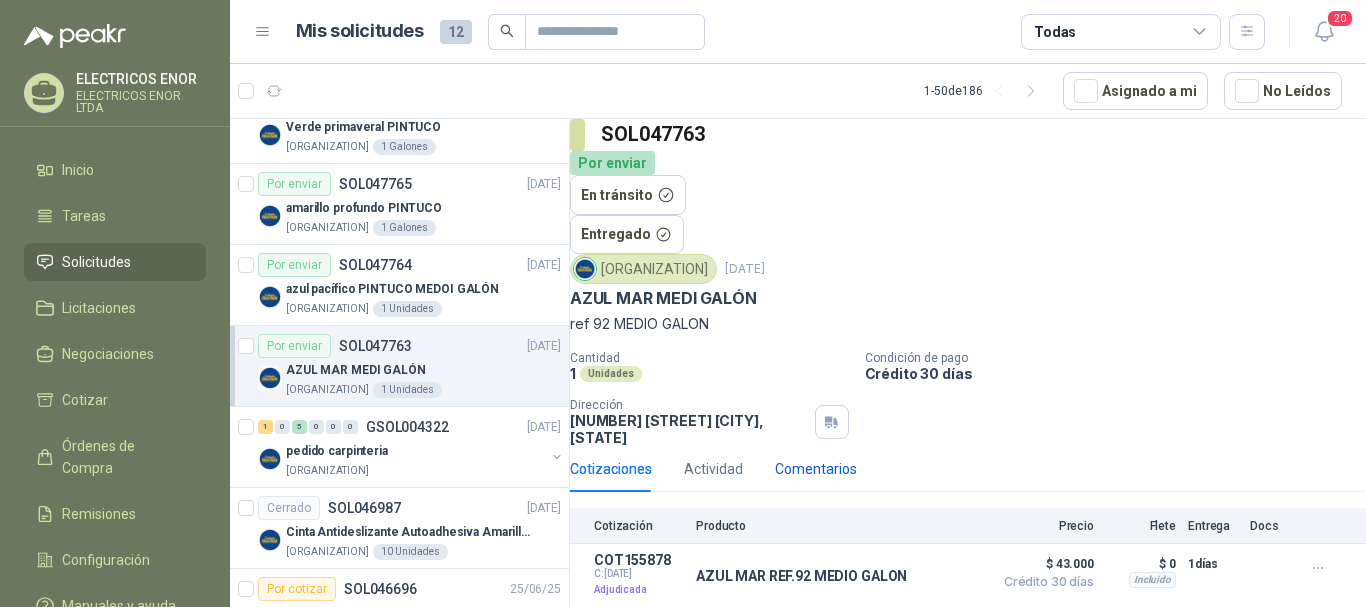 click on "Comentarios" at bounding box center [816, 469] 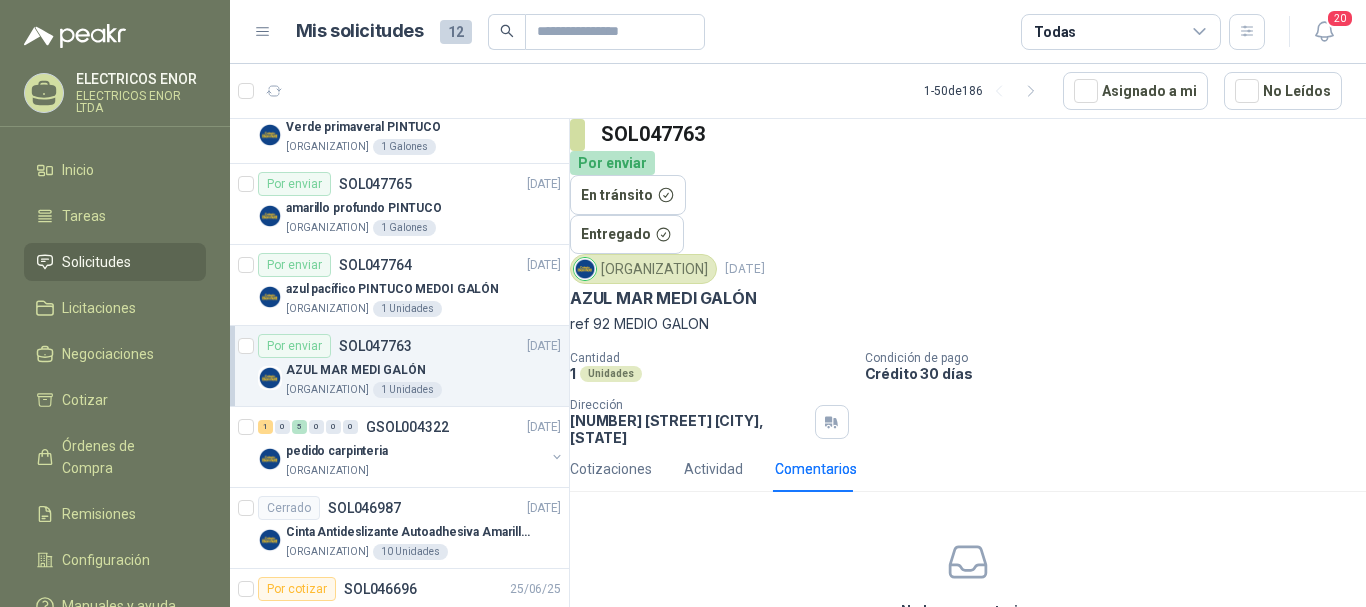 scroll, scrollTop: 24, scrollLeft: 0, axis: vertical 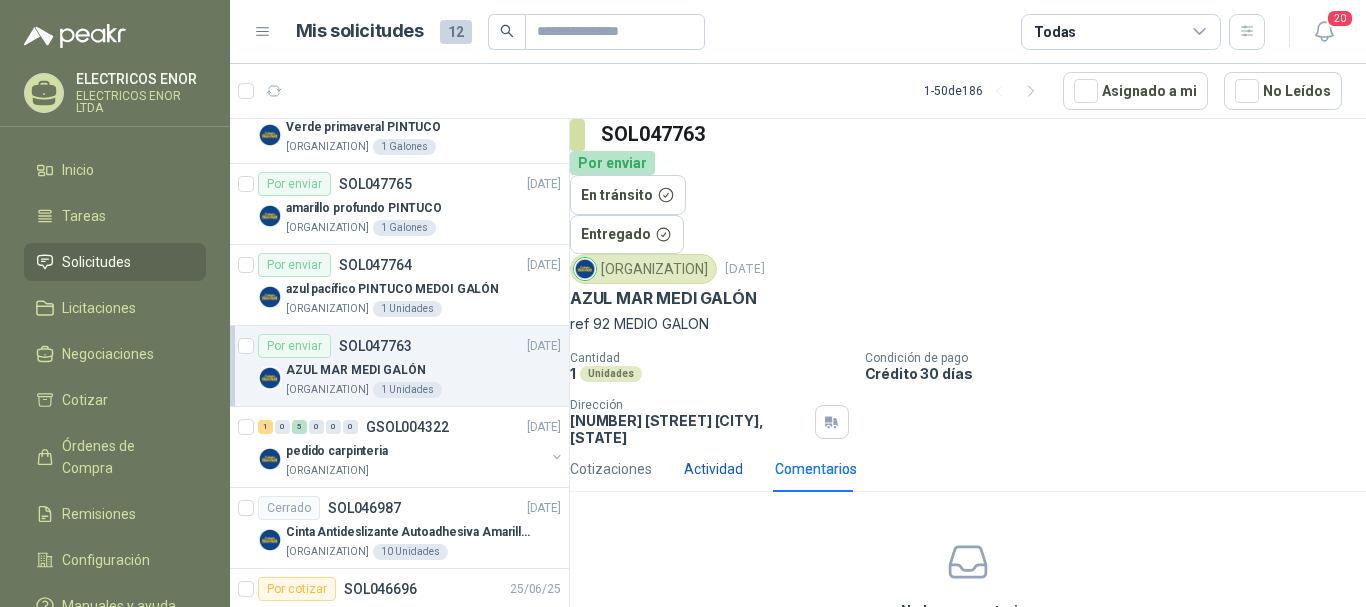 click on "Actividad" at bounding box center (713, 469) 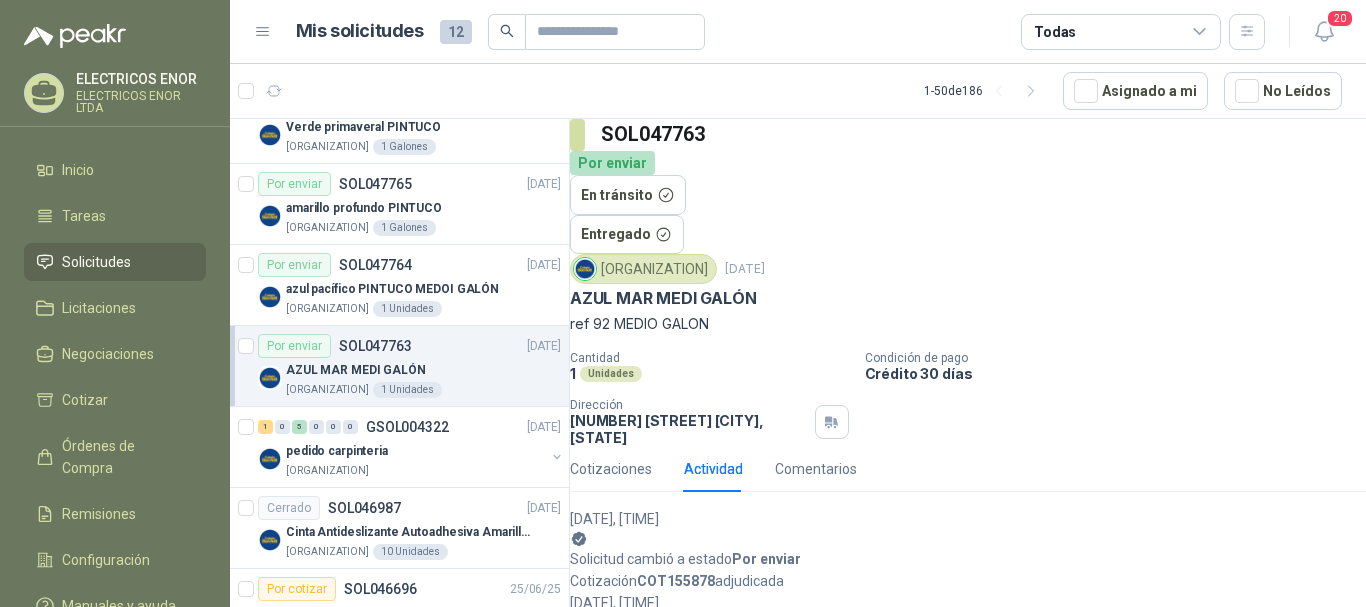 scroll, scrollTop: 114, scrollLeft: 0, axis: vertical 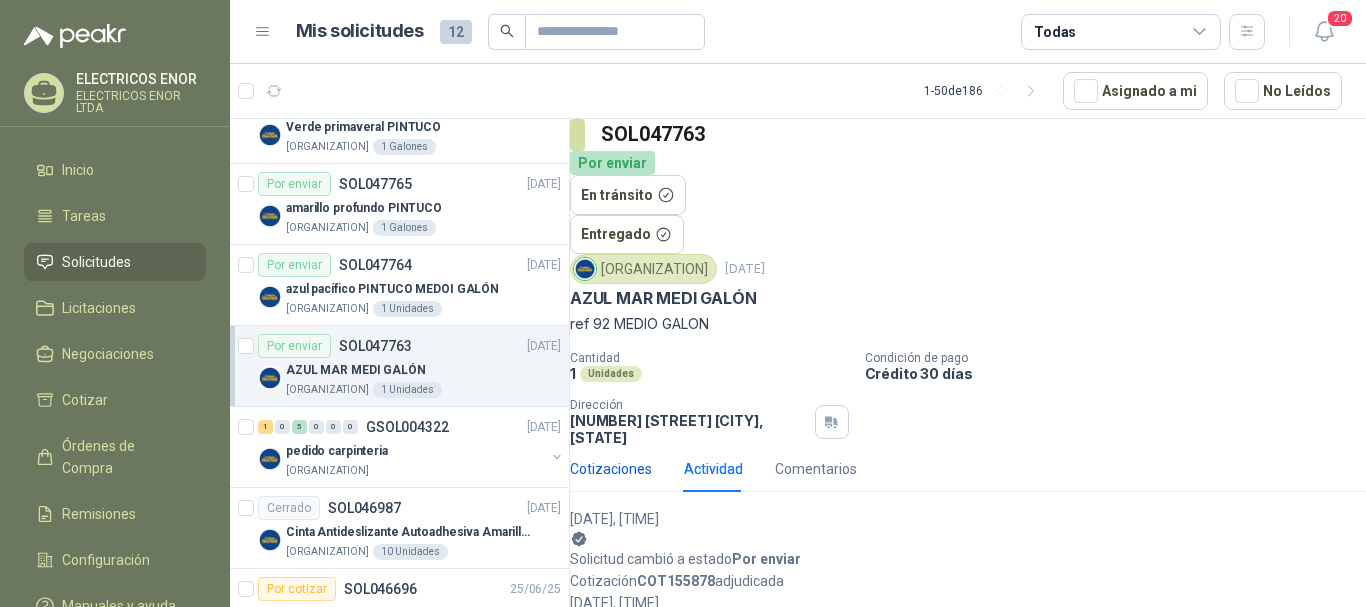 click on "Cotizaciones" at bounding box center (611, 469) 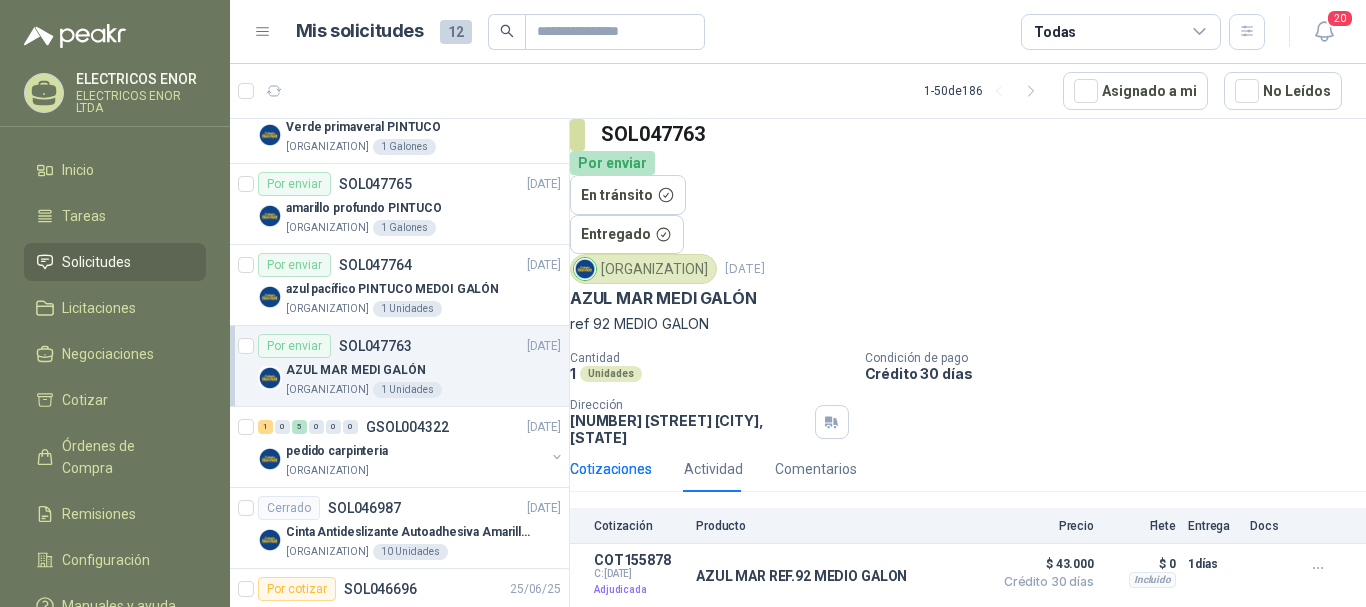 scroll, scrollTop: 0, scrollLeft: 0, axis: both 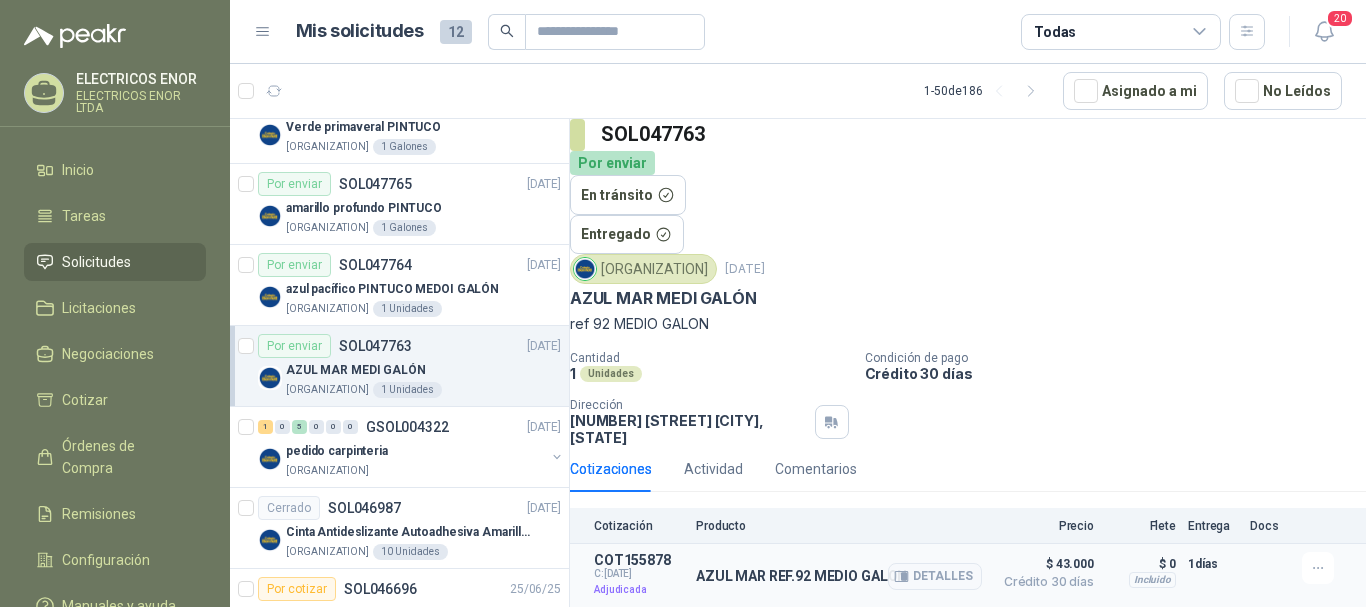 click on "AZUL MAR REF.92 MEDIO GALON" at bounding box center [801, 576] 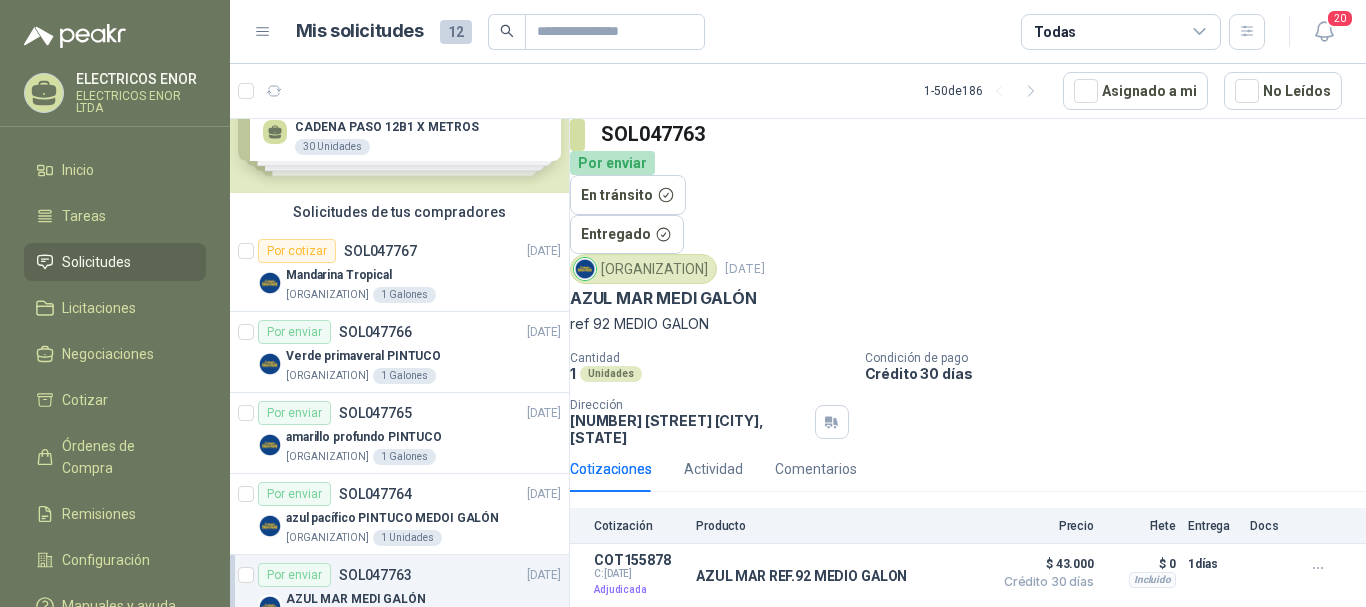 scroll, scrollTop: 0, scrollLeft: 0, axis: both 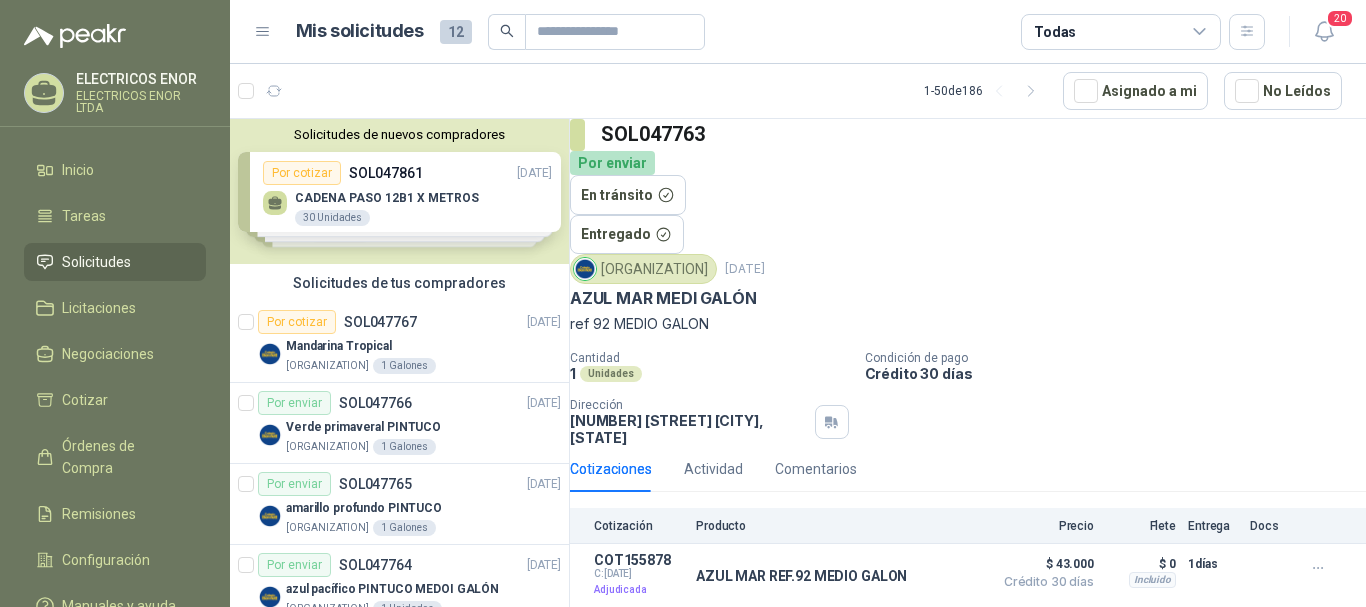 click on "Solicitudes de nuevos compradores Por cotizar SOL047861 [DATE] CADENA PASO 12B1 X METROS 30 Unidades Por cotizar SOL047853 [DATE] CADENA 08 B1 X METROS 18 Metros Por cotizar SOL047850 [DATE] CADENA PASO 06B1 X METROS 30 Metros Por cotizar SOL047815 [DATE] COFRE MARINA POLIESTER LEGRAND 1 Unidades ¿Quieres recibir cientos de solicitudes de compra como estas todos los días? Agenda una reunión" at bounding box center [399, 191] 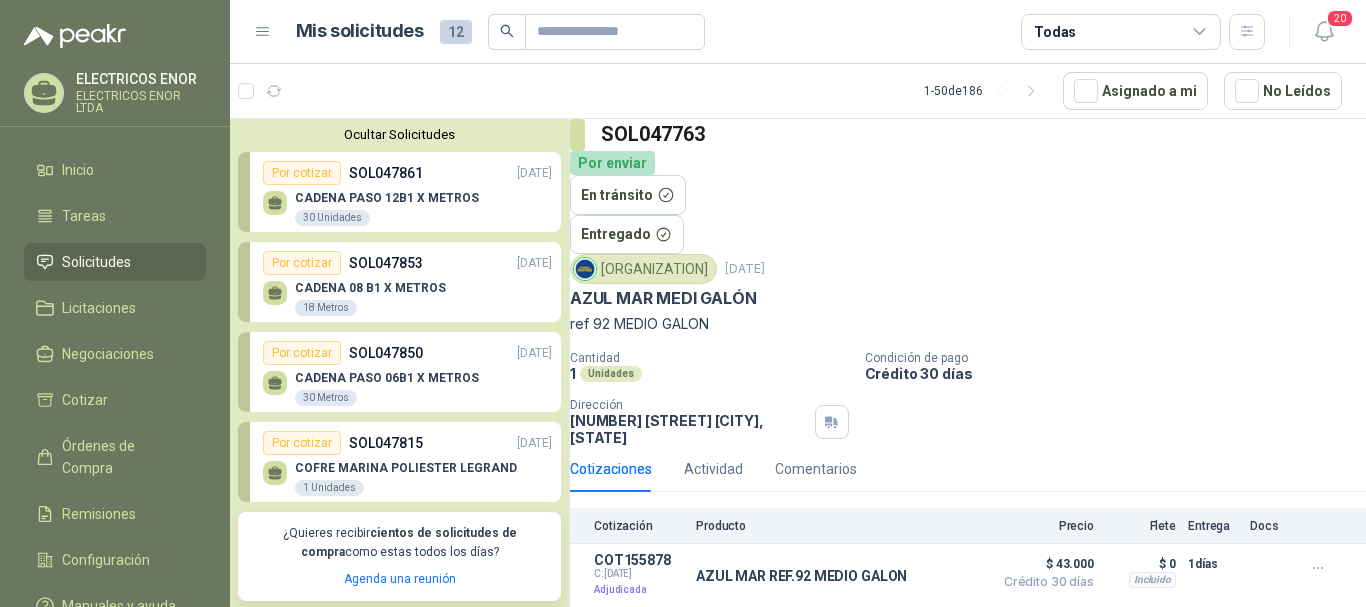 click on "[NUMBER] [UNIT] [NUMBER] [UNIT] [NUMBER] [UNIT]" at bounding box center [407, 386] 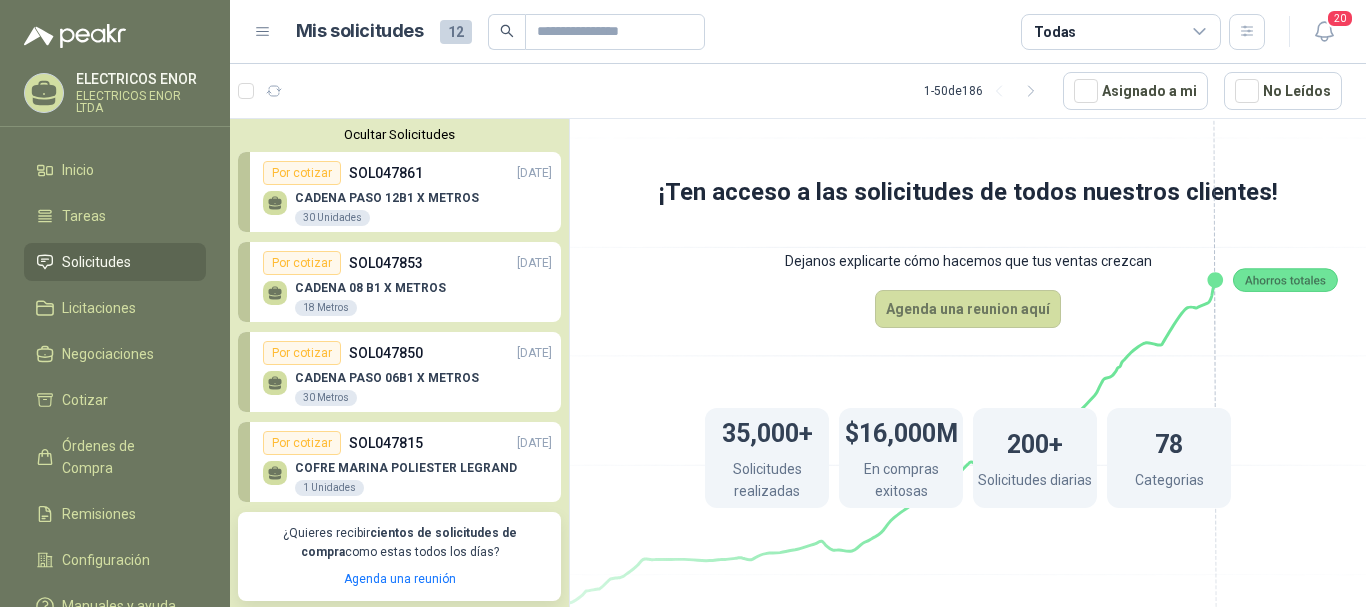 click on "Por cotizar" at bounding box center (302, 353) 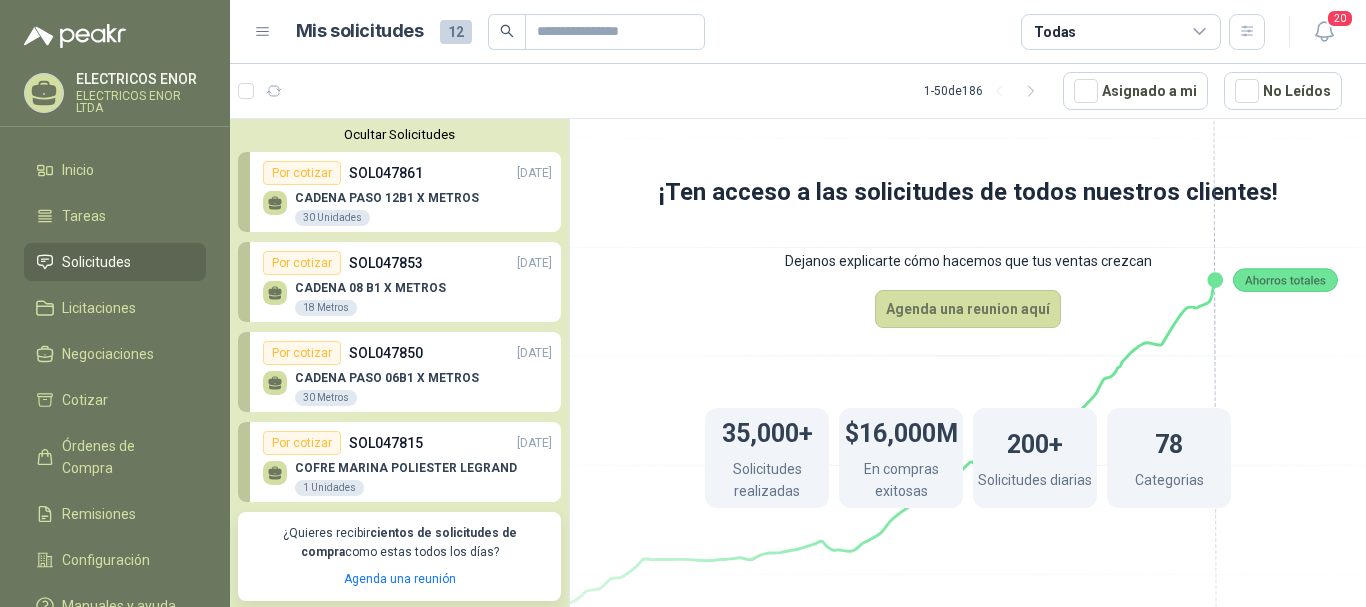 click on "CADENA 08 B1 X METROS" at bounding box center (370, 288) 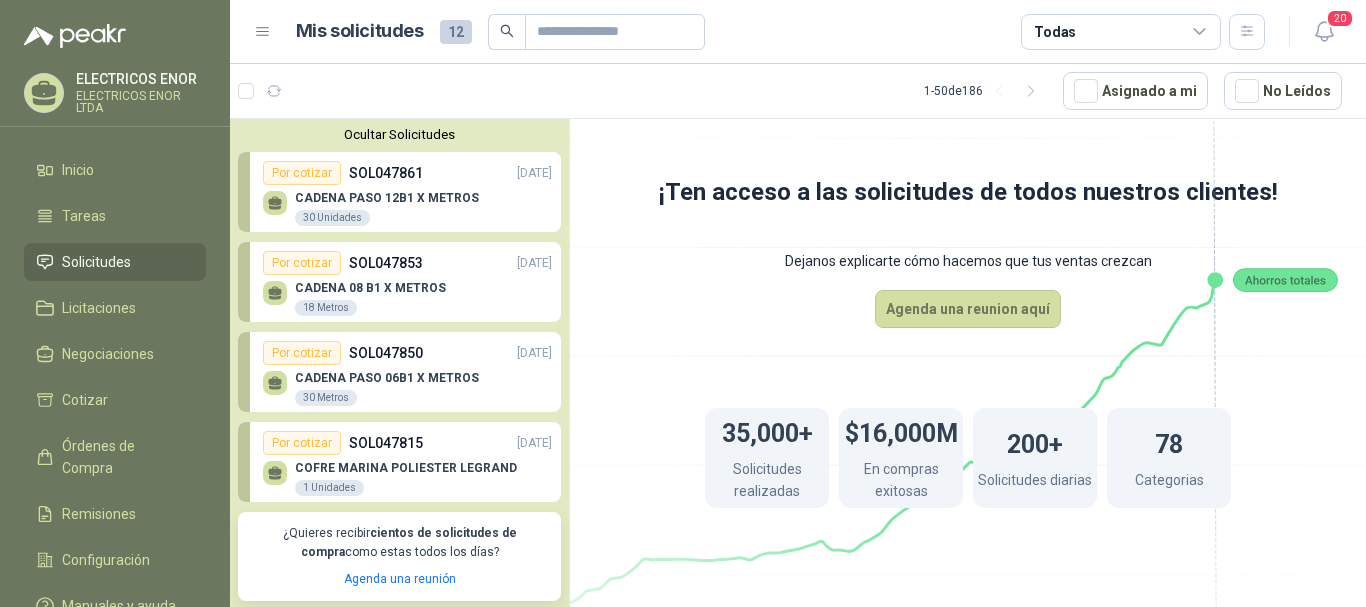 click on "CADENA PASO 12B1 X METROS" at bounding box center [387, 198] 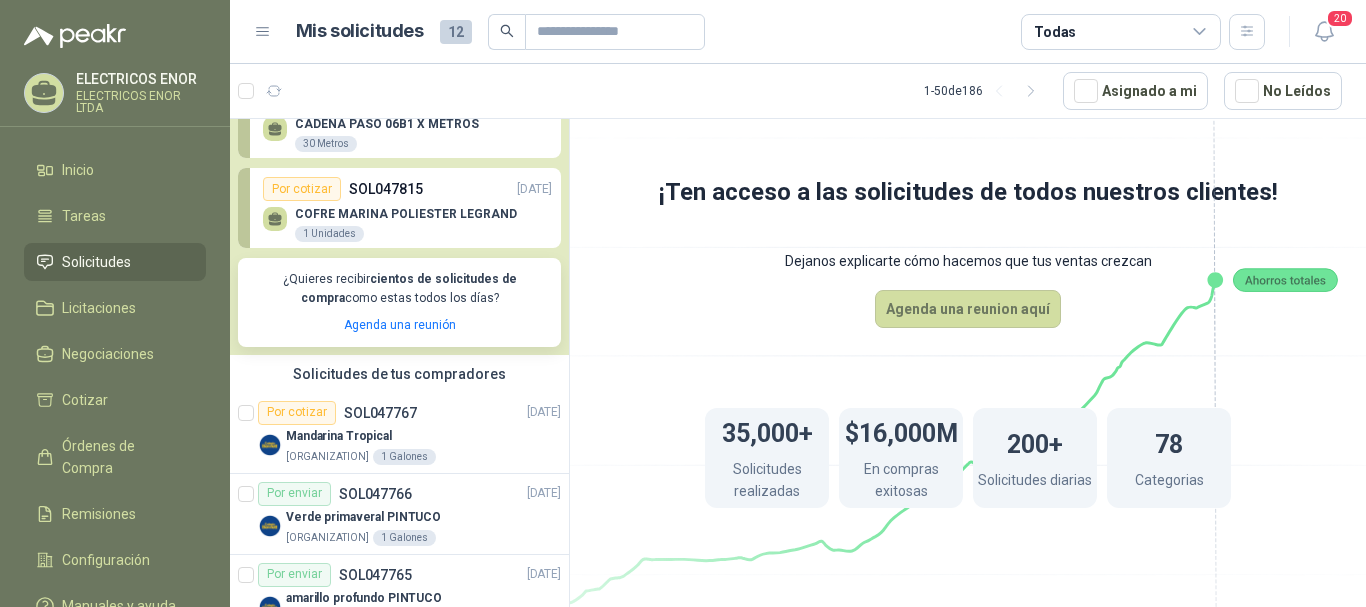 scroll, scrollTop: 300, scrollLeft: 0, axis: vertical 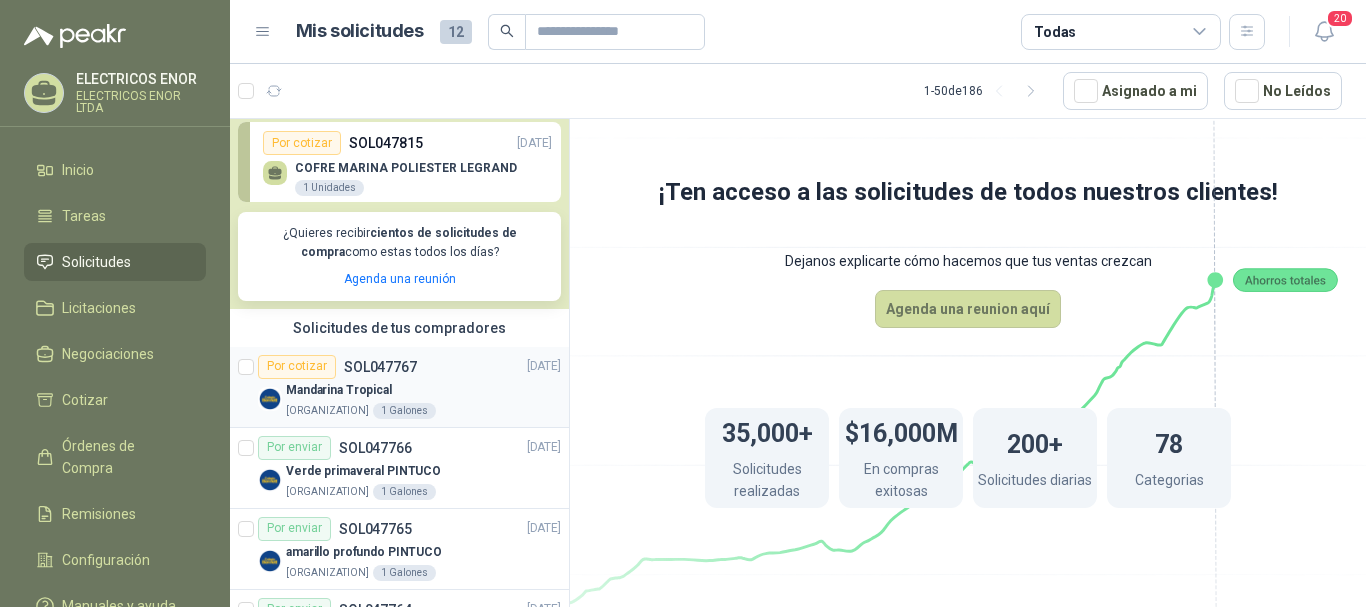 click on "Por cotizar" at bounding box center (297, 367) 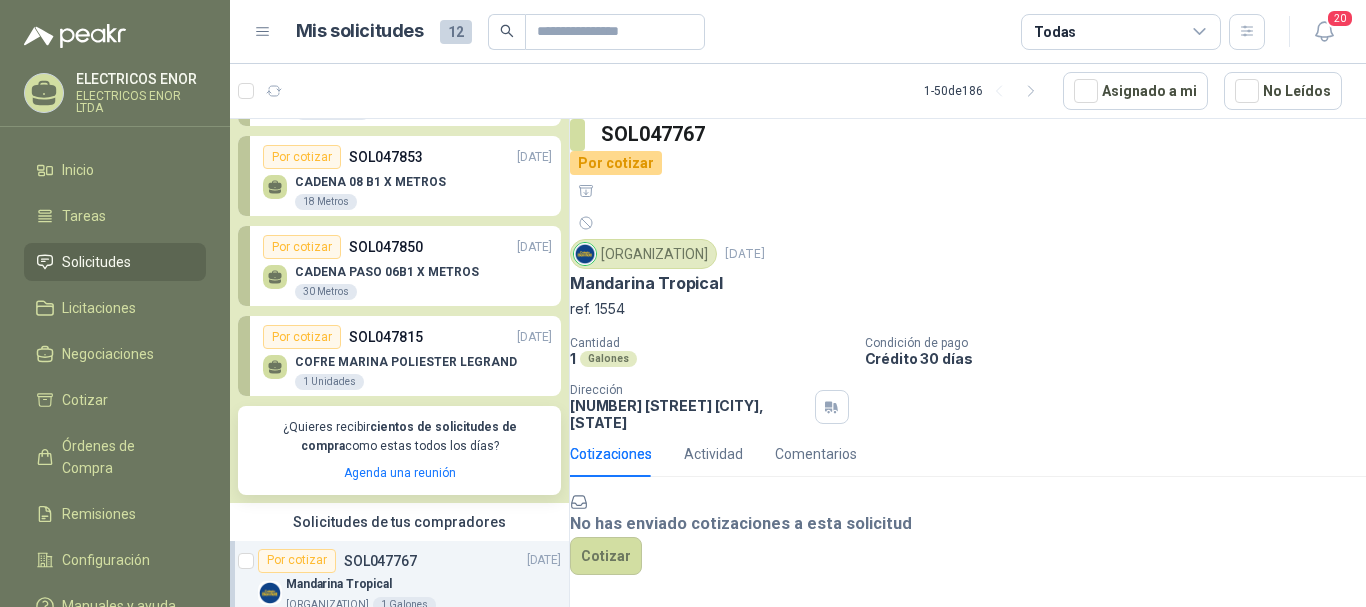 scroll, scrollTop: 100, scrollLeft: 0, axis: vertical 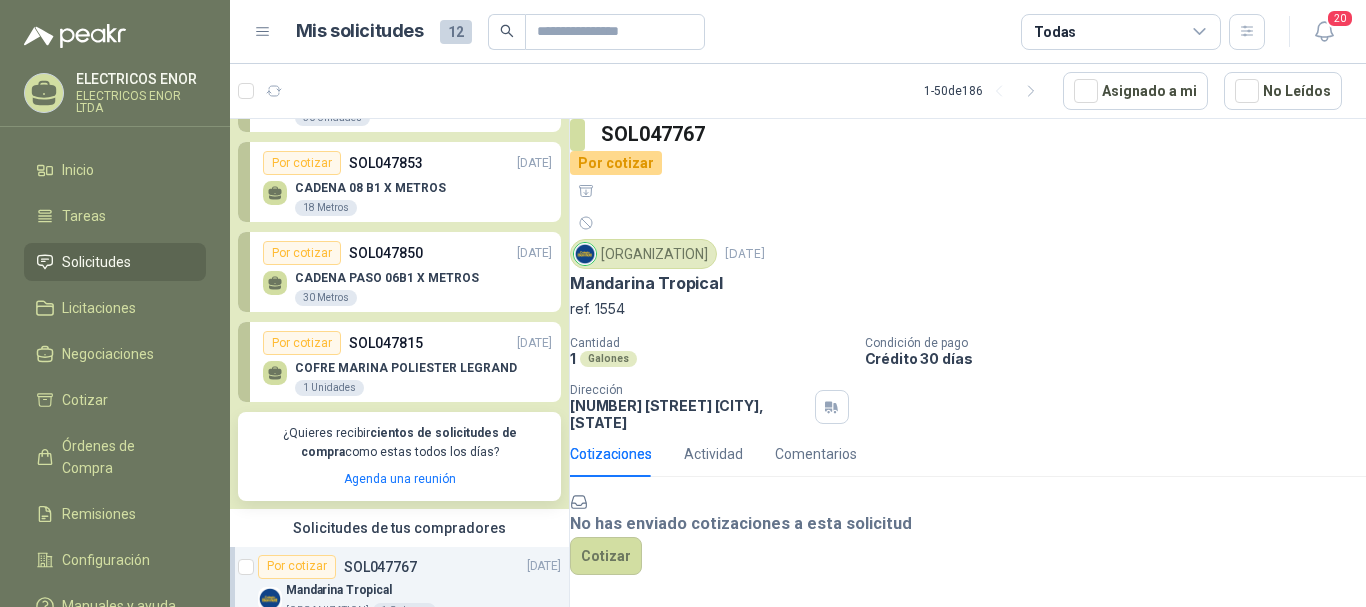 click on "COFRE MARINA POLIESTER LEGRAND  1   Unidades" at bounding box center [407, 376] 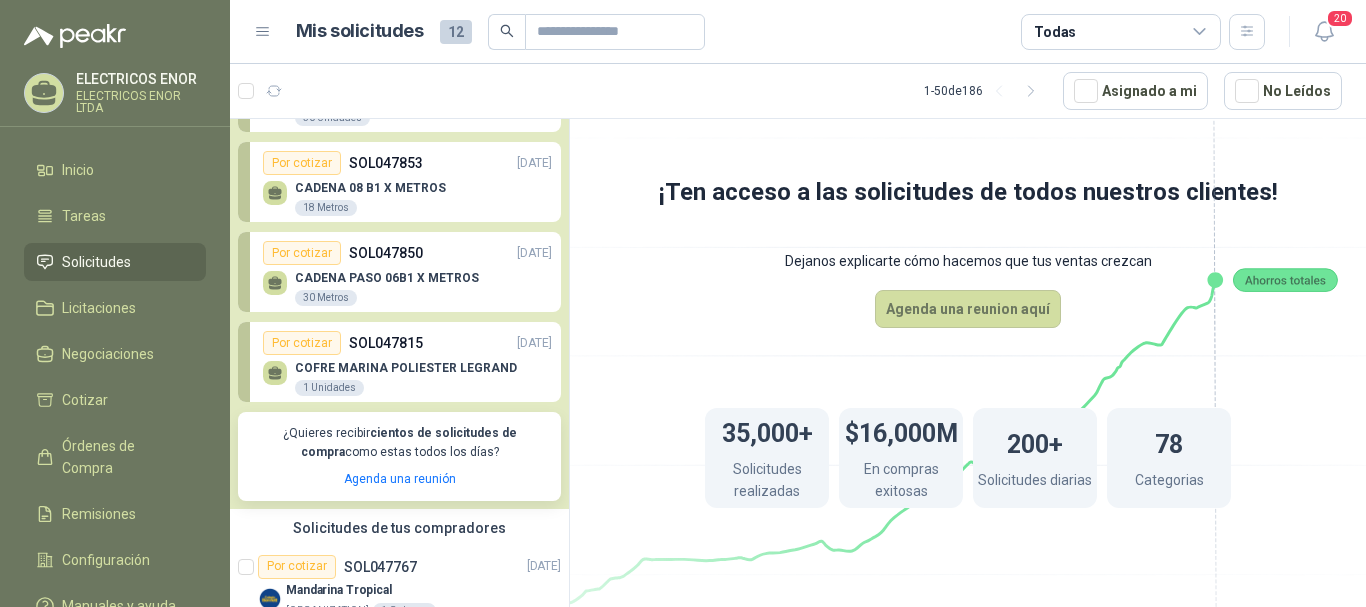 click on "CADENA PASO 06B1 X METROS" at bounding box center (387, 278) 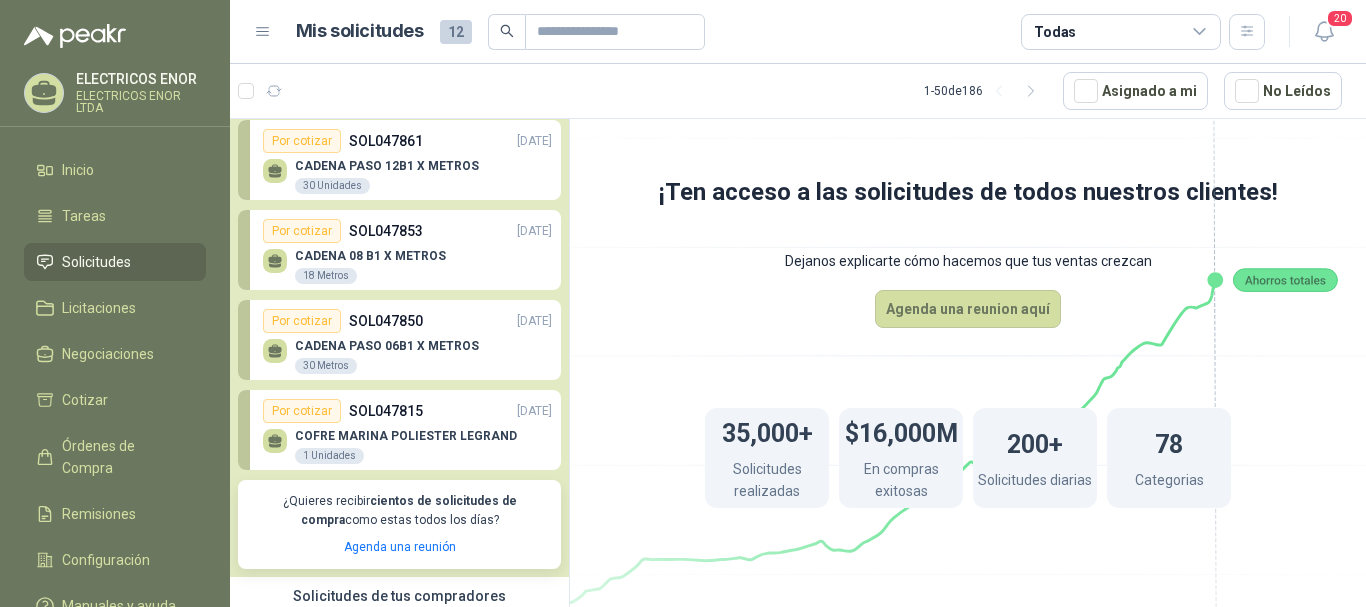scroll, scrollTop: 0, scrollLeft: 0, axis: both 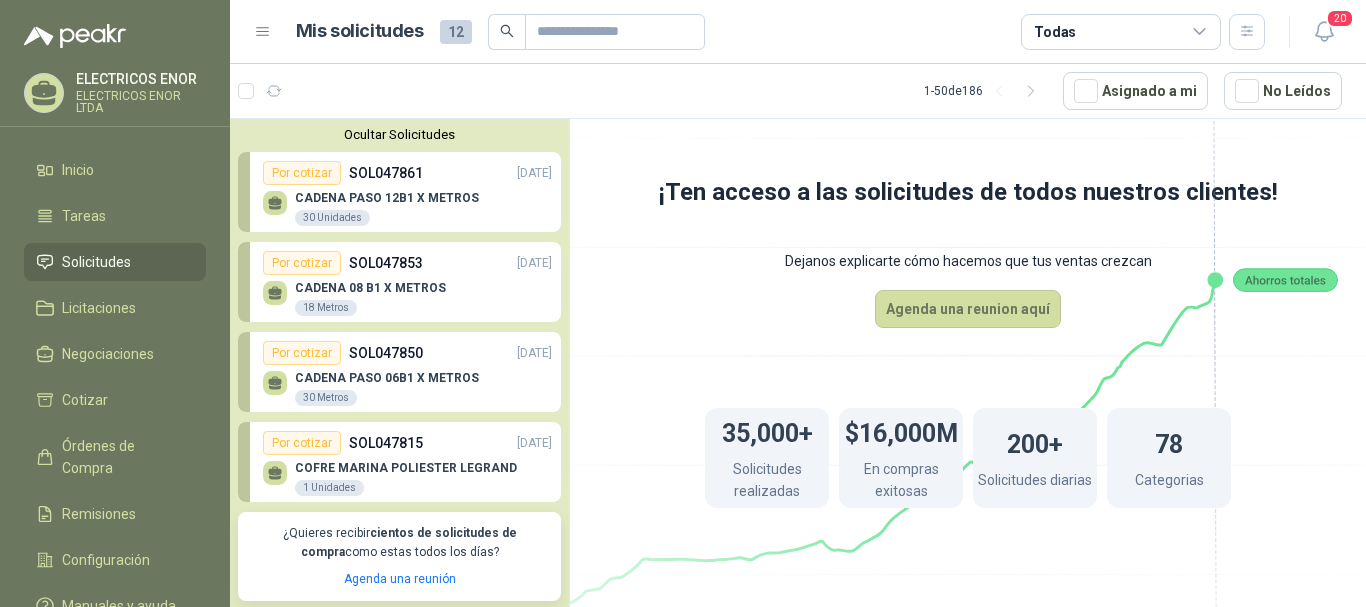click on "Por cotizar" at bounding box center [302, 173] 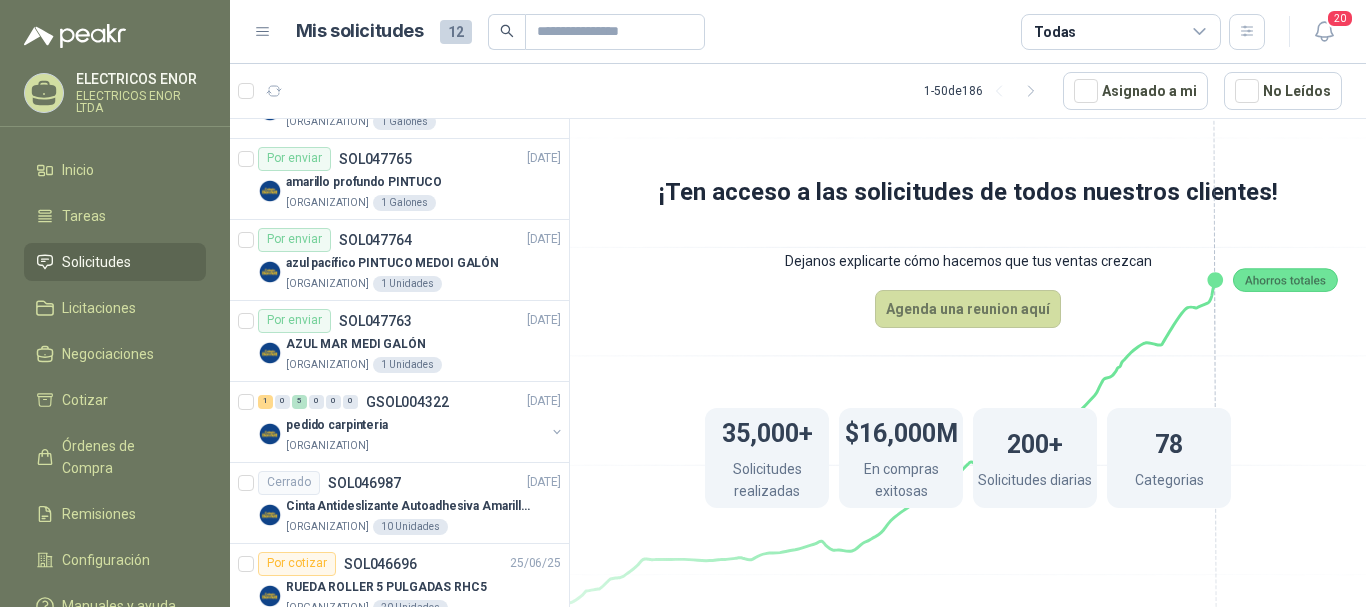scroll, scrollTop: 700, scrollLeft: 0, axis: vertical 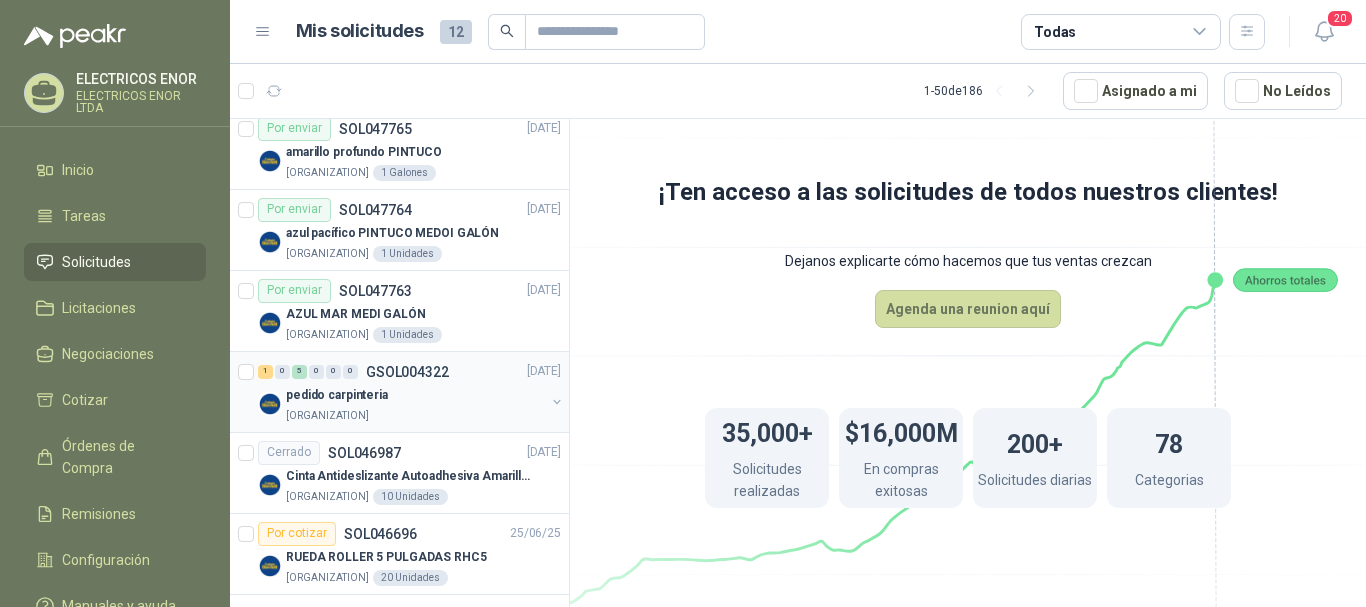 click on "pedido carpinteria" at bounding box center (337, 395) 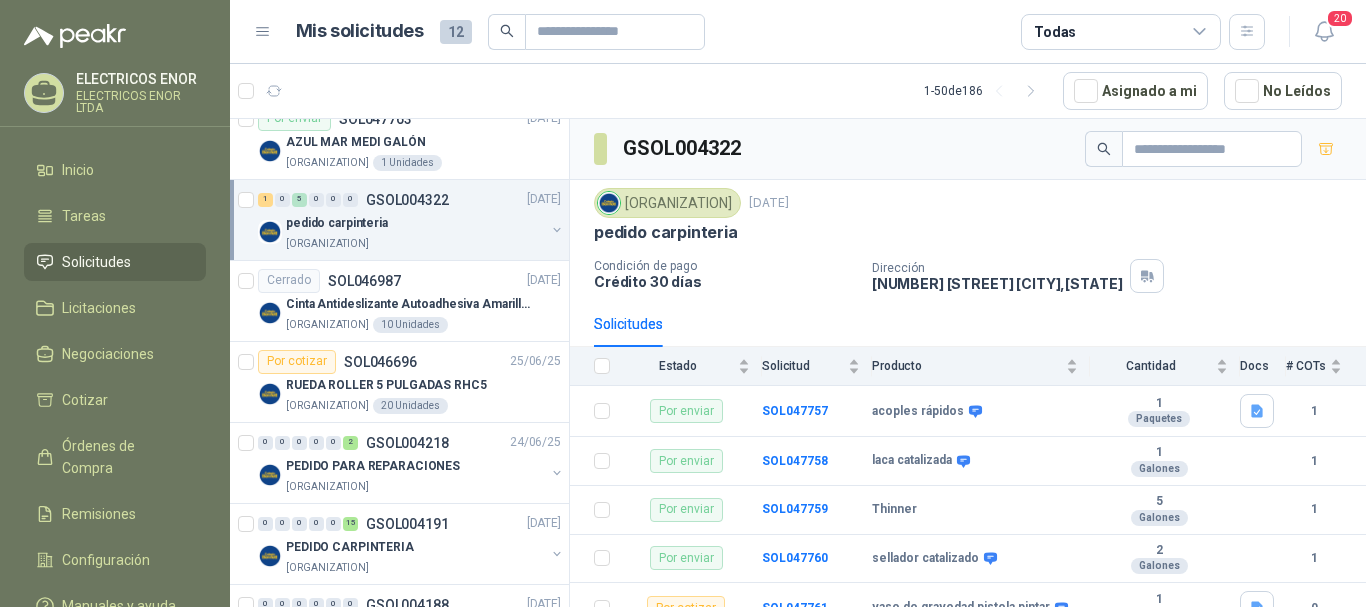 scroll, scrollTop: 900, scrollLeft: 0, axis: vertical 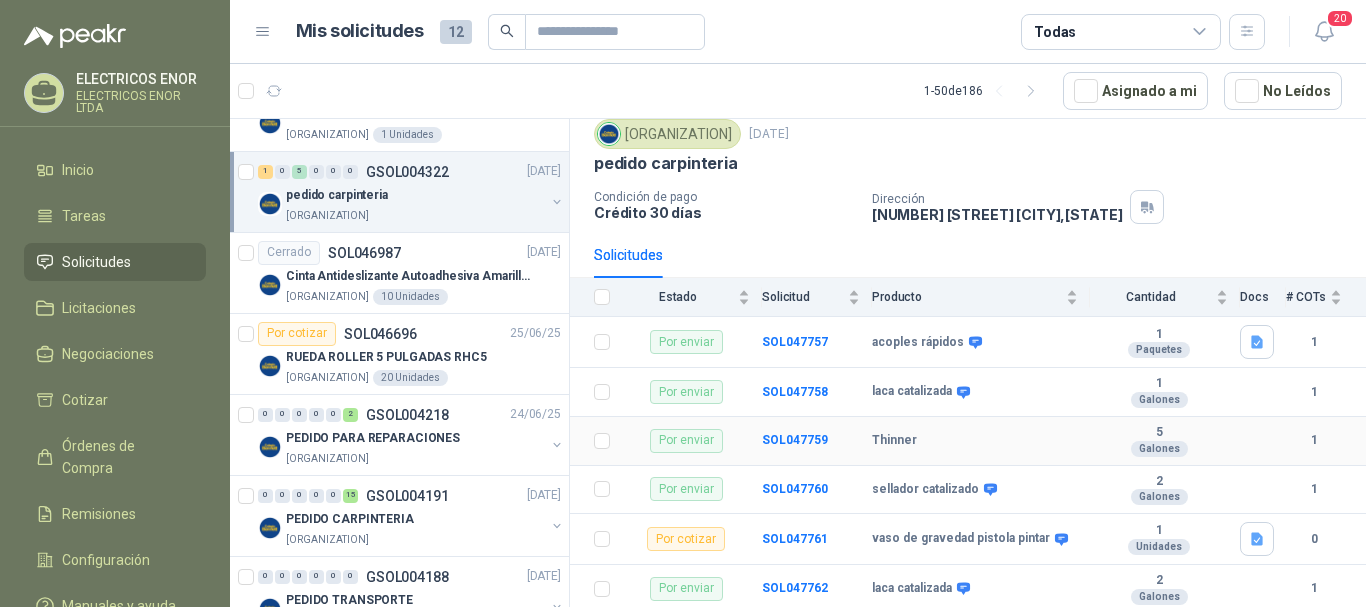 click on "Por enviar" at bounding box center (686, 441) 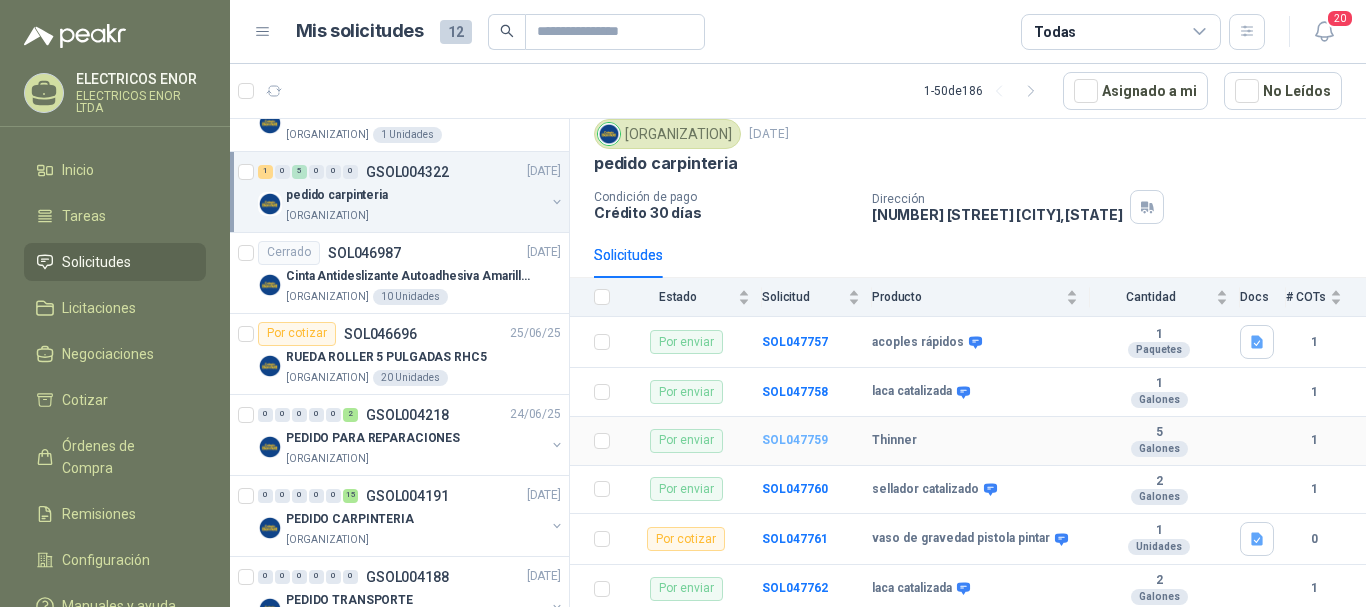 click on "SOL047759" at bounding box center [795, 440] 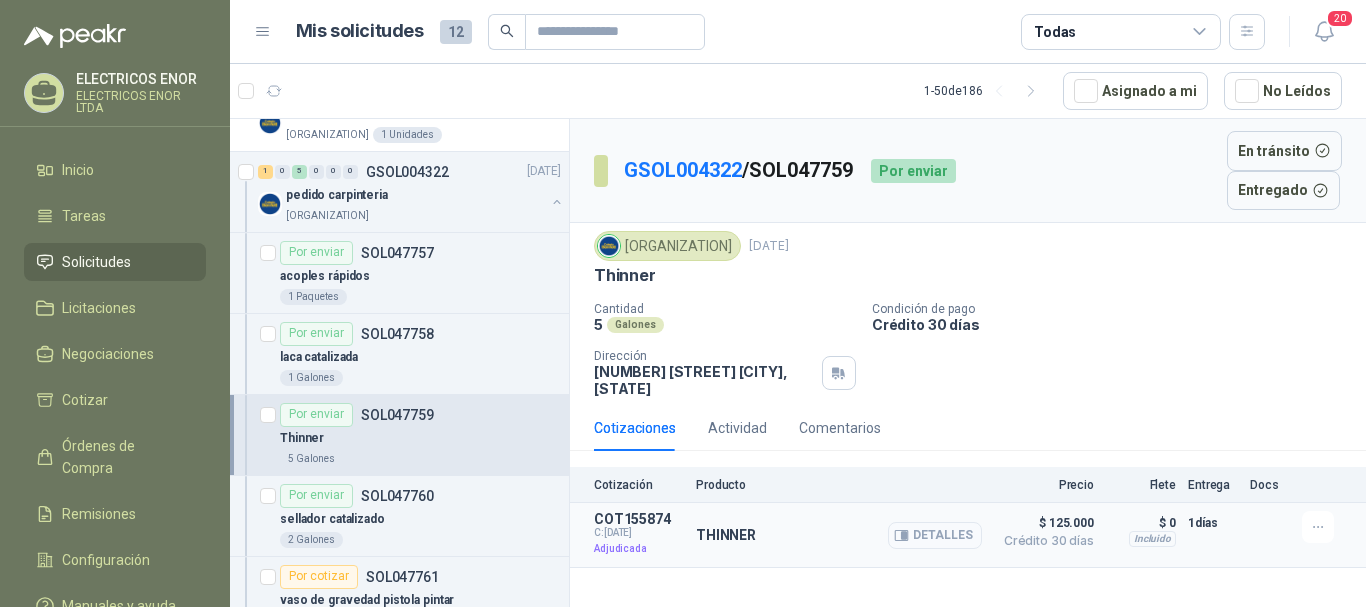 click on "Detalles" at bounding box center [935, 535] 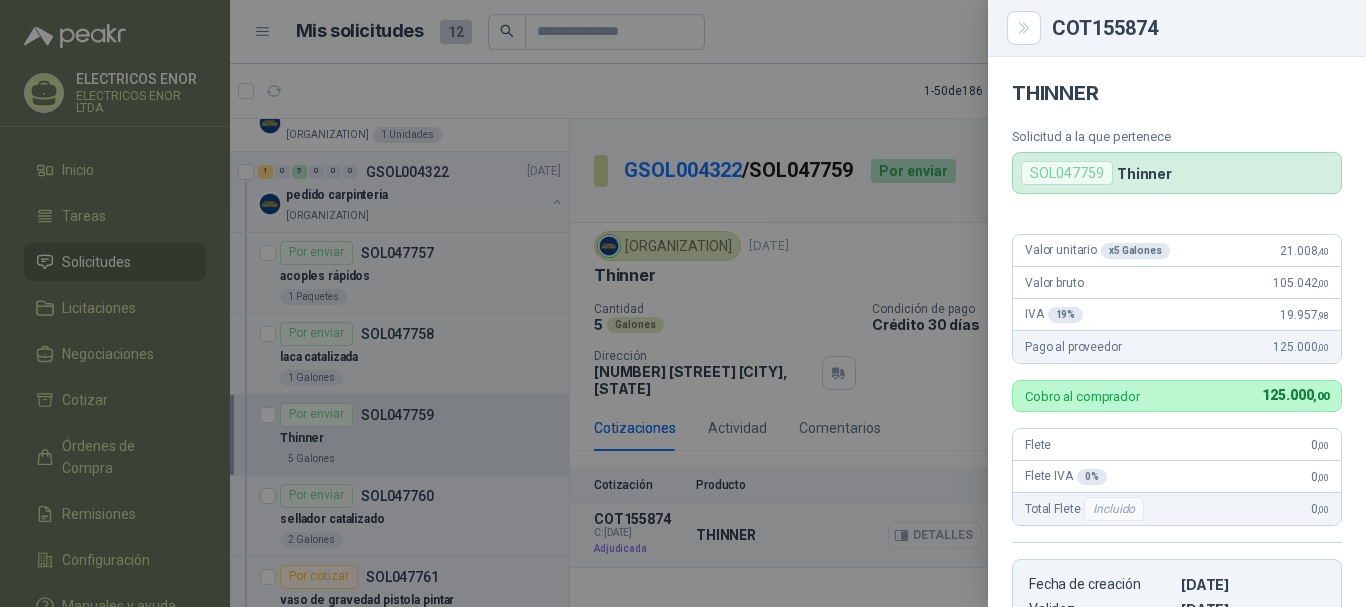 click at bounding box center (683, 303) 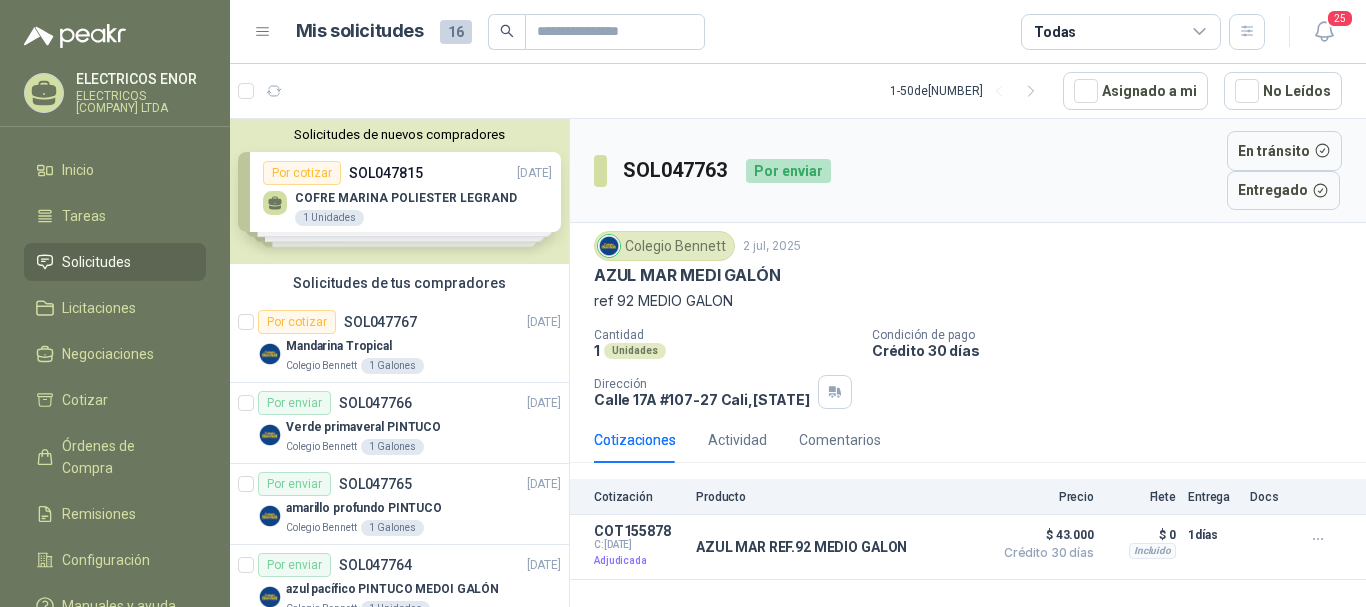 scroll, scrollTop: 0, scrollLeft: 0, axis: both 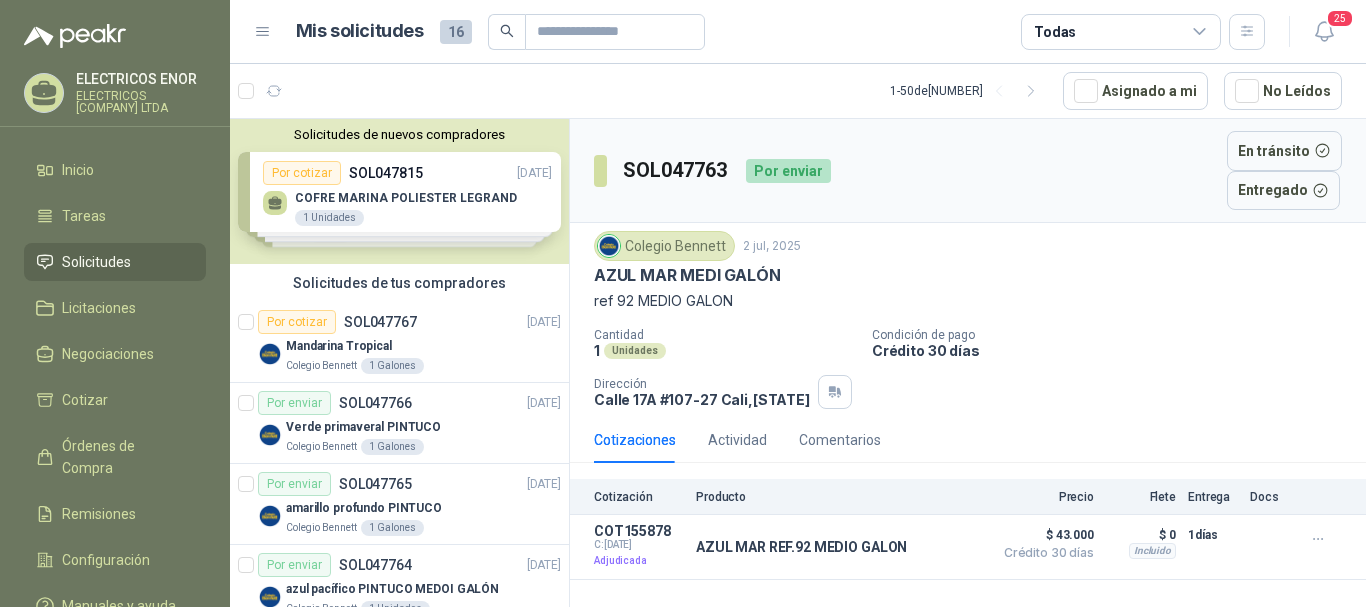 click on "Mis solicitudes" at bounding box center (360, 31) 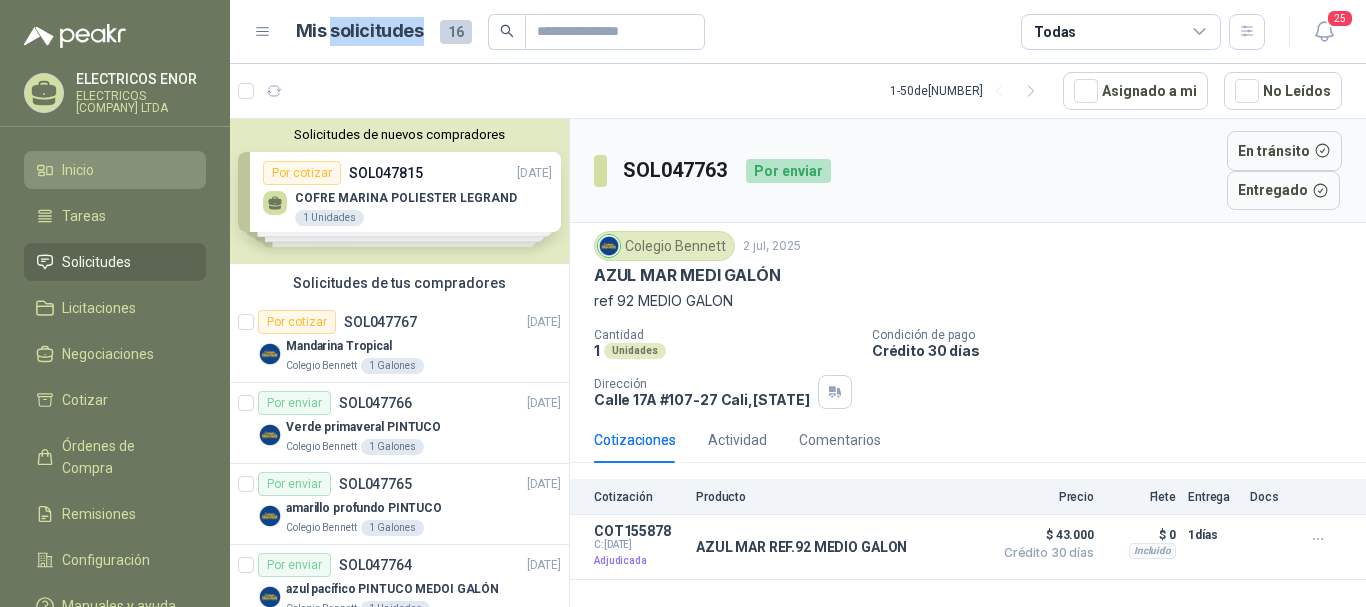 click on "Inicio" at bounding box center (115, 170) 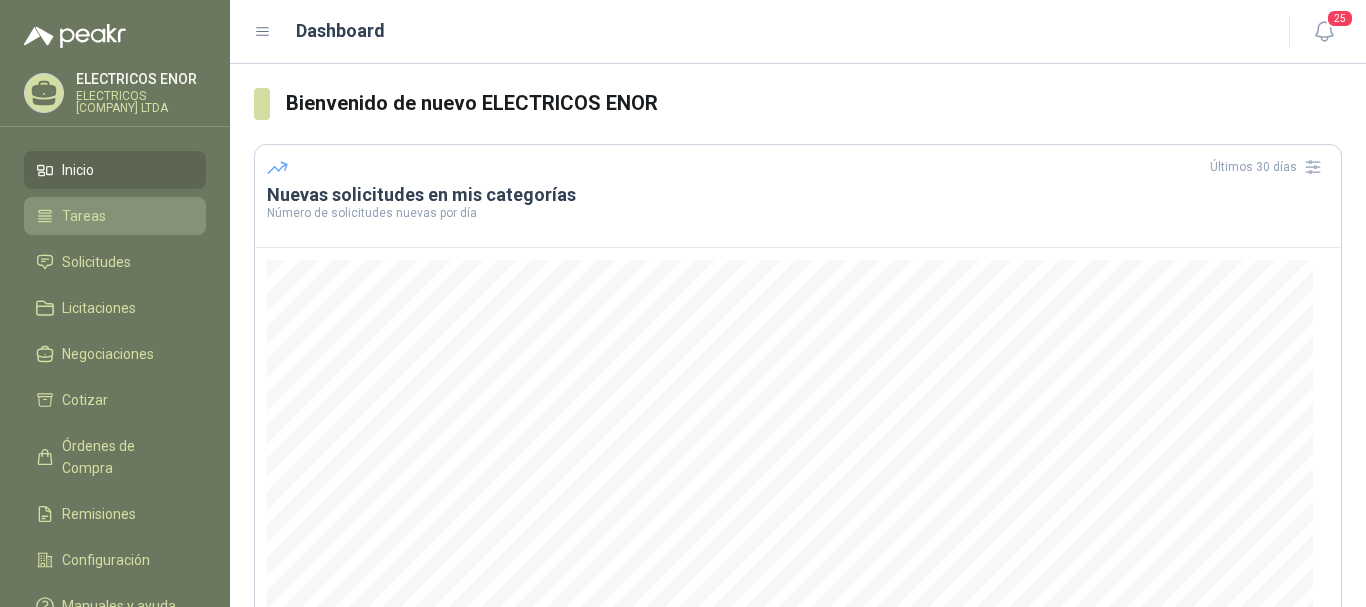 click on "Tareas" at bounding box center (84, 216) 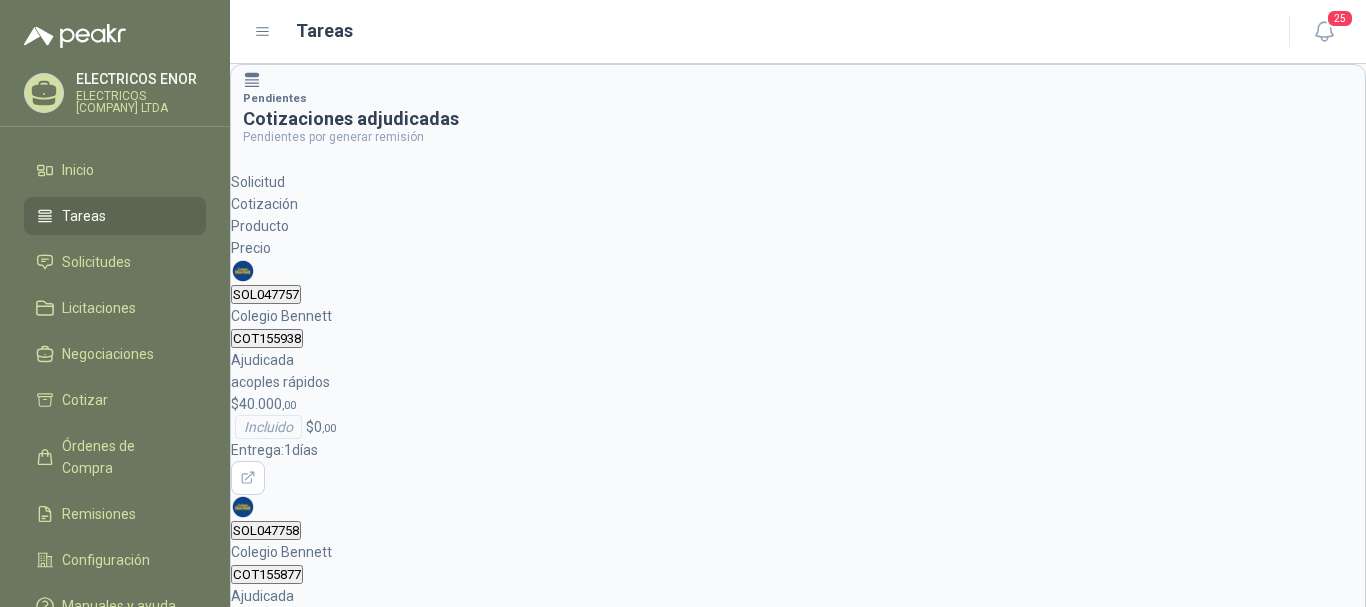 scroll, scrollTop: 84, scrollLeft: 0, axis: vertical 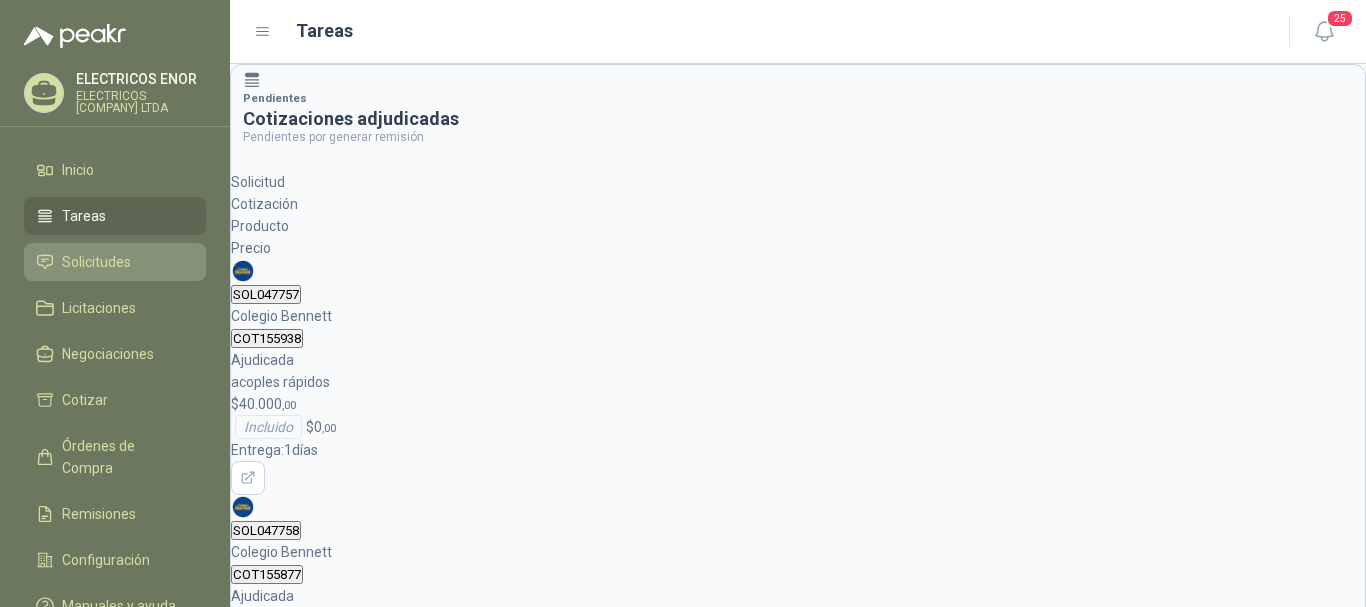click on "Solicitudes" at bounding box center [96, 262] 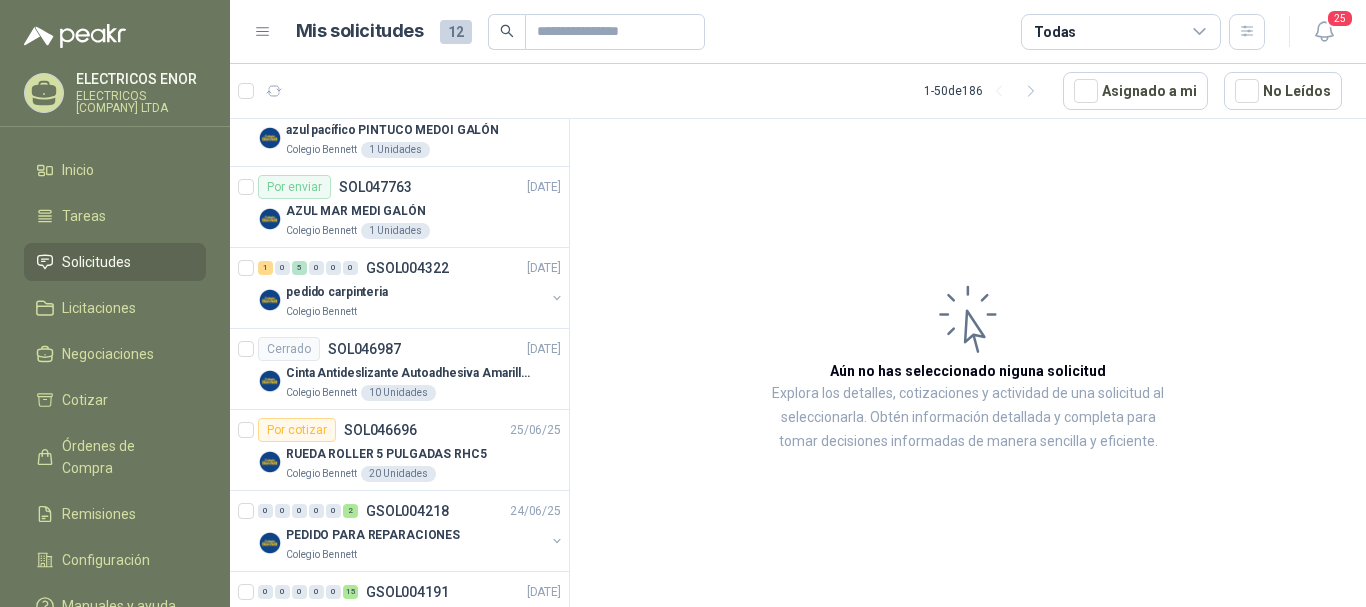 scroll, scrollTop: 500, scrollLeft: 0, axis: vertical 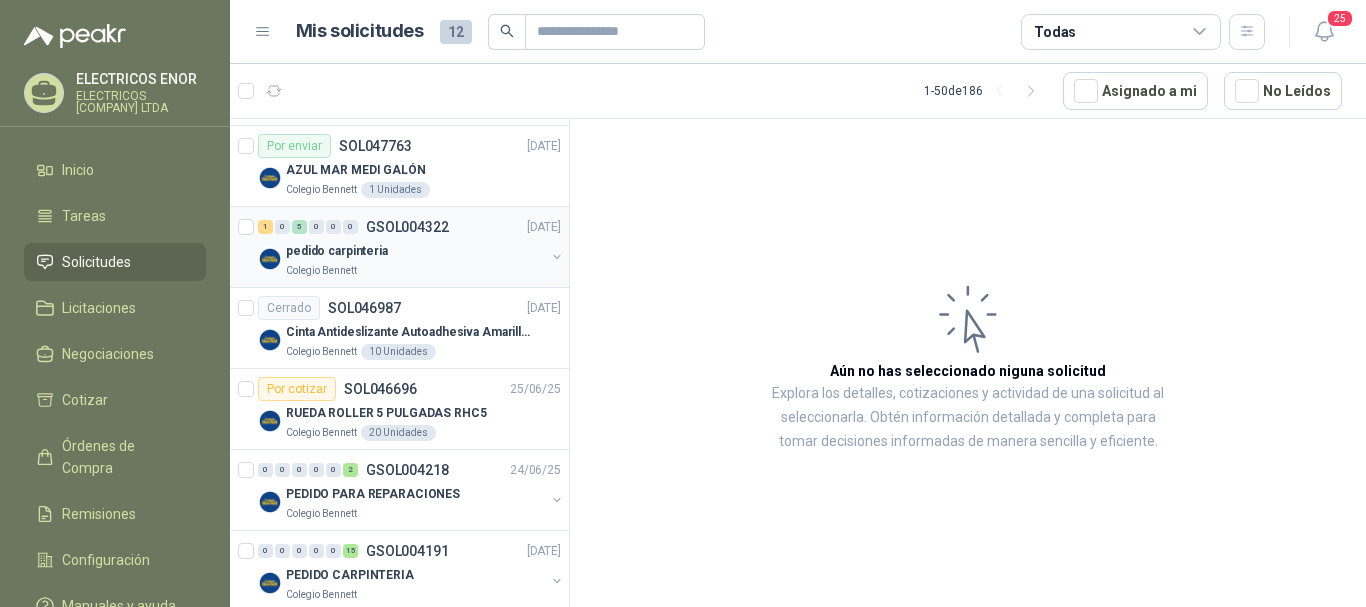 click on "pedido carpinteria" at bounding box center (337, 251) 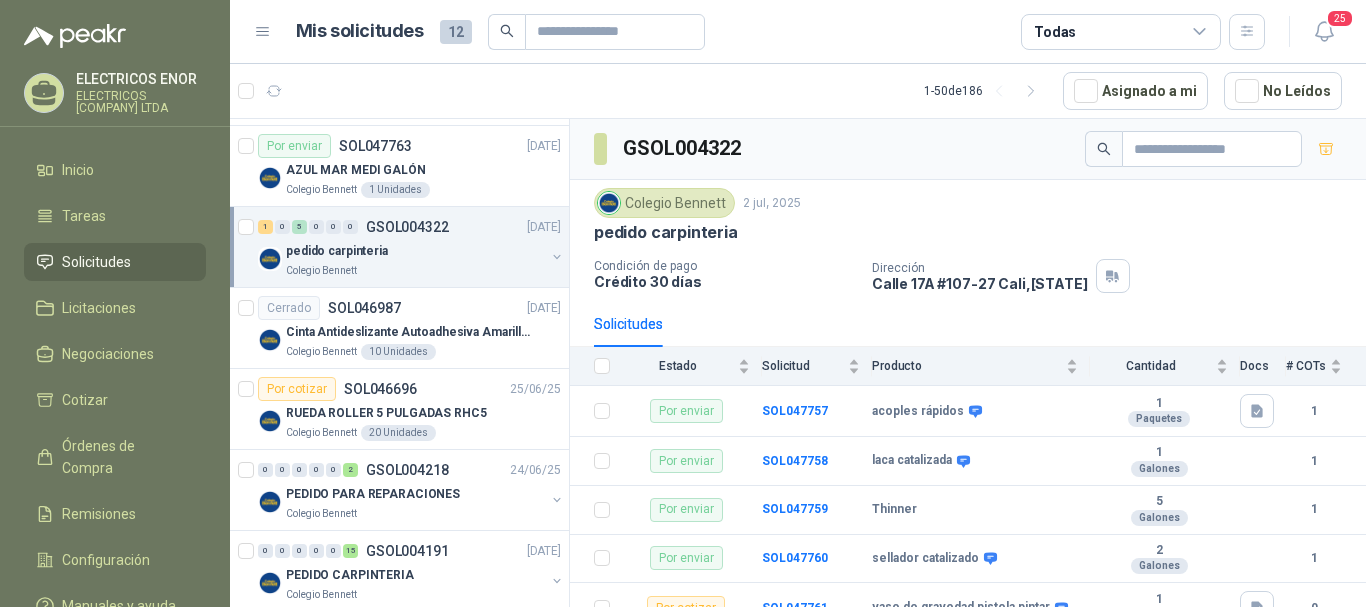 scroll, scrollTop: 600, scrollLeft: 0, axis: vertical 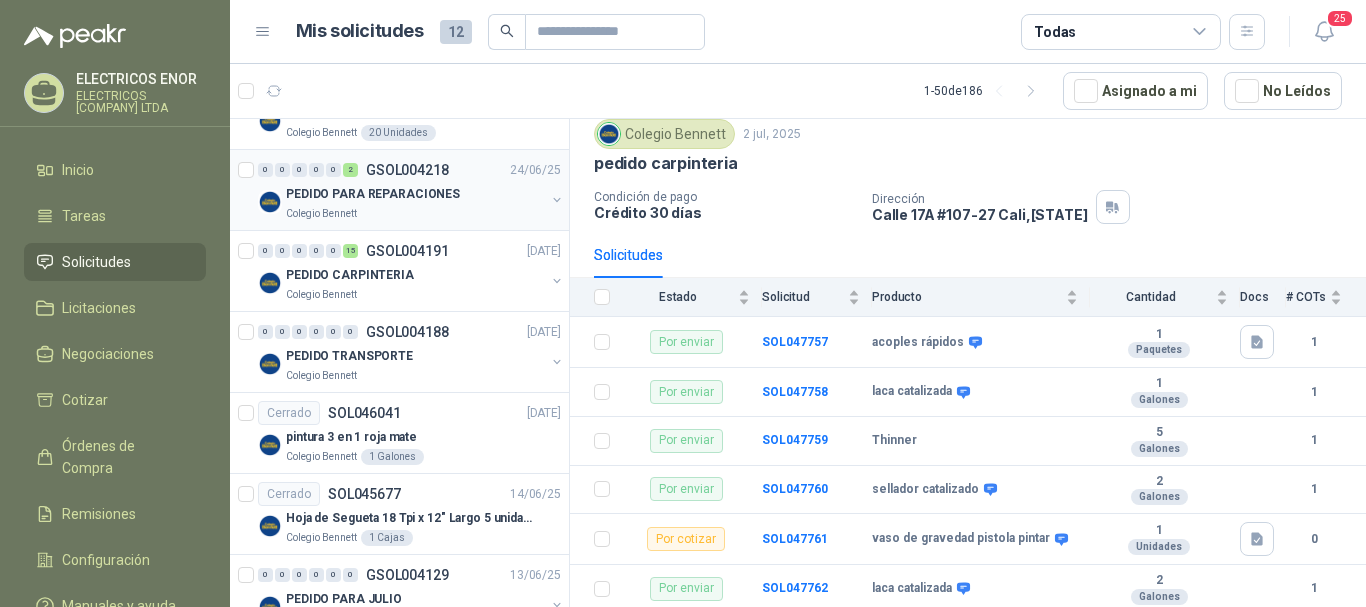 click on "PEDIDO PARA REPARACIONES" at bounding box center [373, 194] 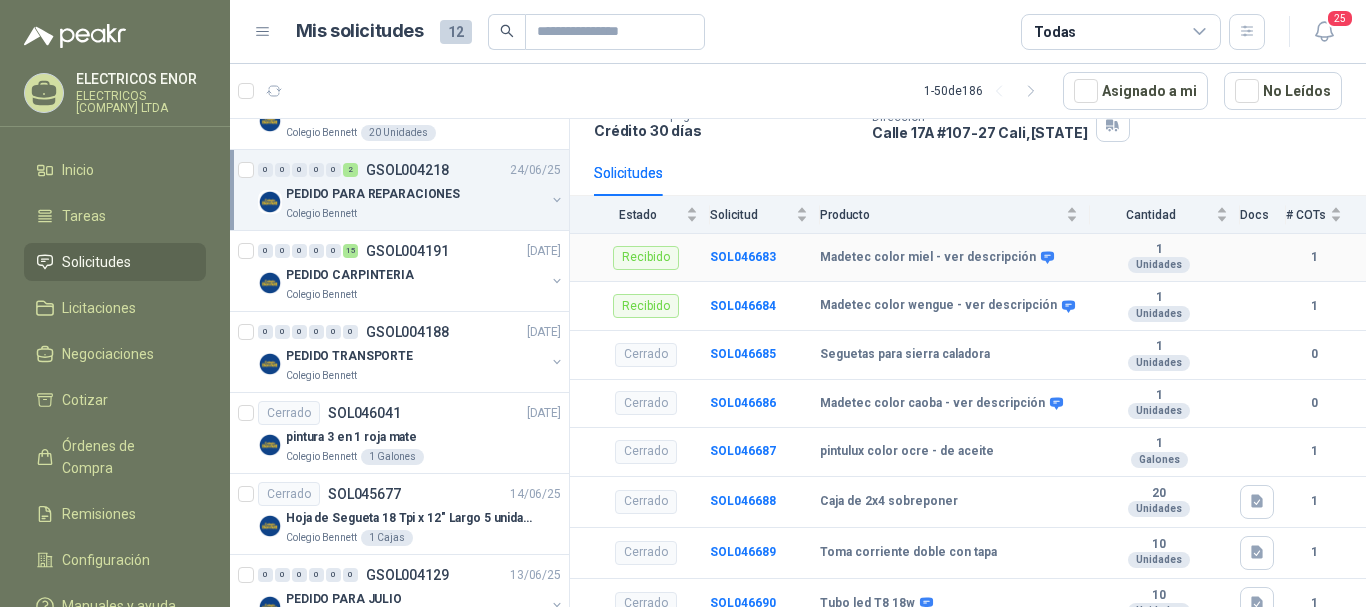 scroll, scrollTop: 167, scrollLeft: 0, axis: vertical 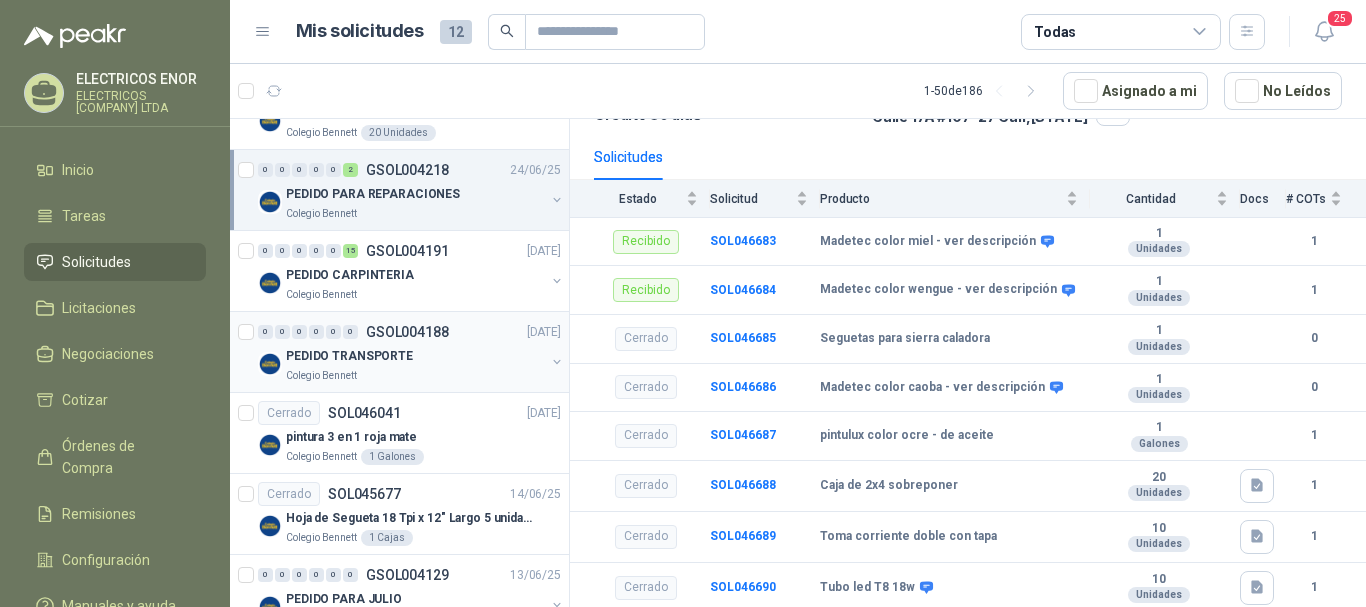 click on "PEDIDO TRANSPORTE" at bounding box center (349, 356) 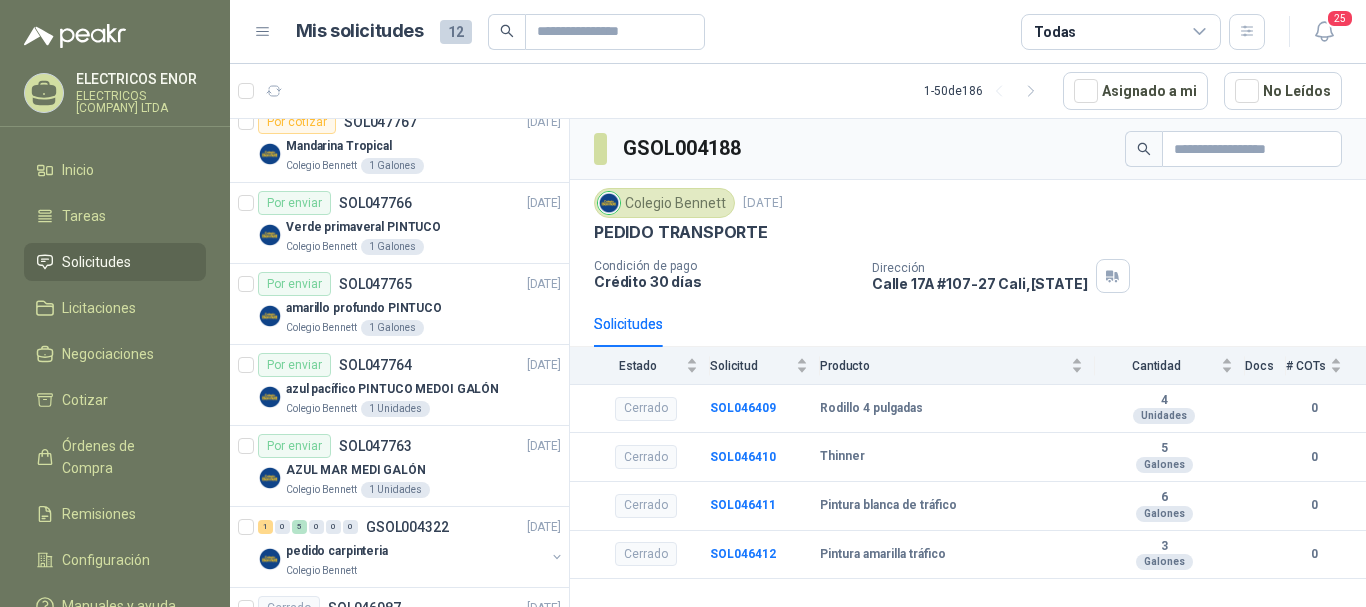scroll, scrollTop: 0, scrollLeft: 0, axis: both 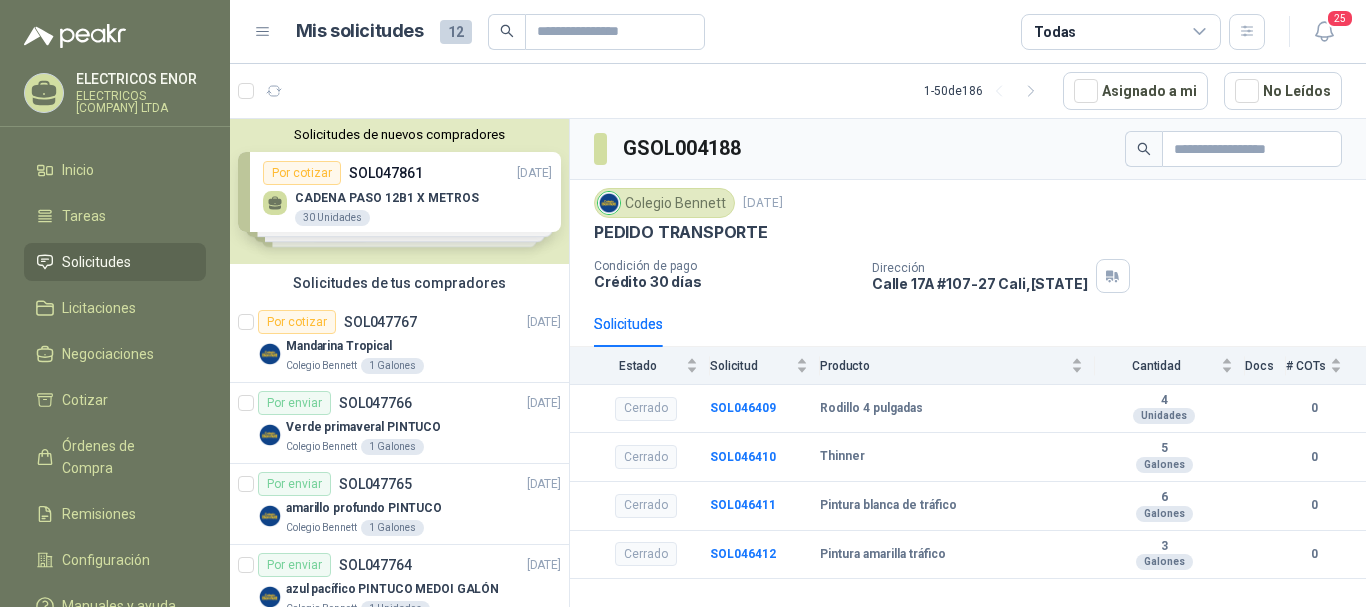 click on "Solicitudes de nuevos compradores Por cotizar SOL047861 [DATE] CADENA PASO 12B1 X METROS 30 Unidades Por cotizar SOL047853 [DATE] CADENA 08 B1 X METROS 18 Metros Por cotizar SOL047850 [DATE] CADENA PASO 06B1 X METROS 30 Metros Por cotizar SOL047815 [DATE] COFRE MARINA POLIESTER LEGRAND 1 Unidades ¿Quieres recibir cientos de solicitudes de compra como estas todos los días? Agenda una reunión" at bounding box center [399, 191] 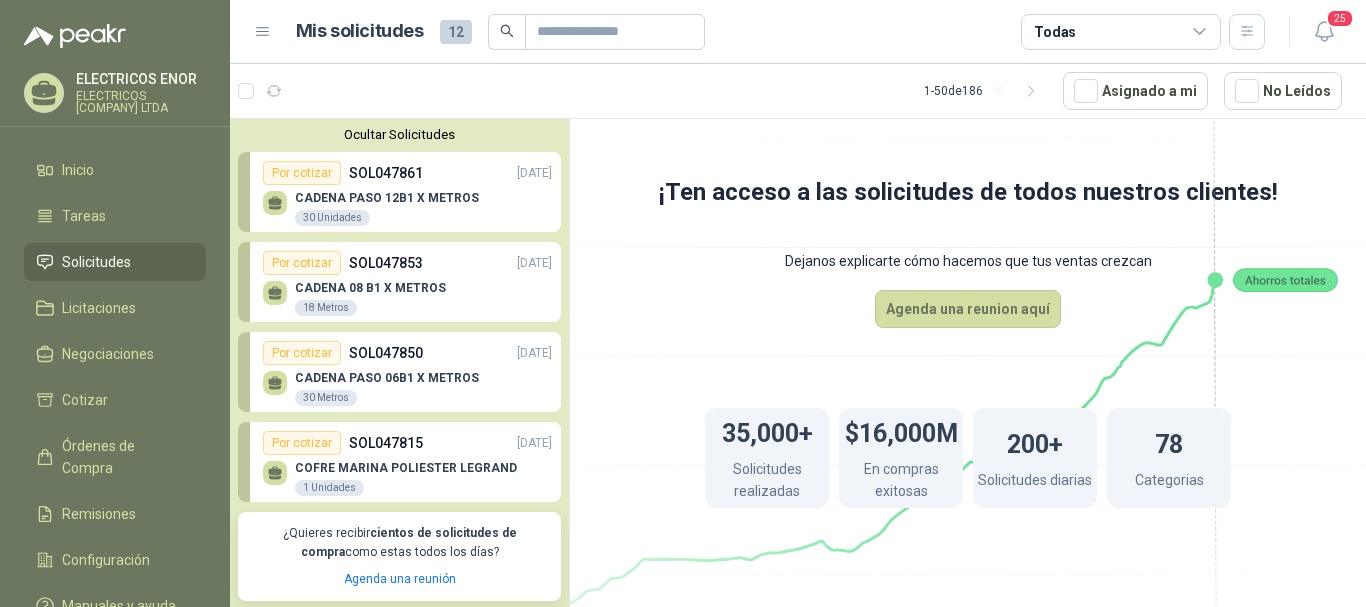 click on "CADENA PASO 12B1 X METROS" at bounding box center [387, 198] 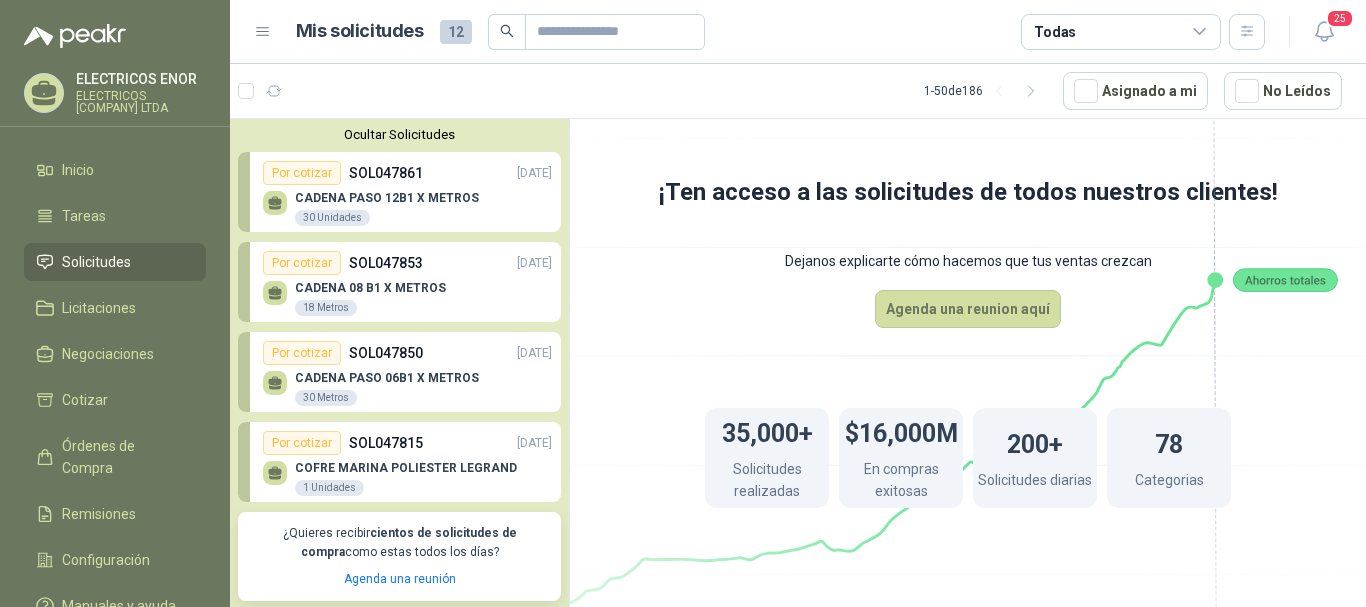 click on "CADENA PASO 06B1 X METROS" at bounding box center [387, 378] 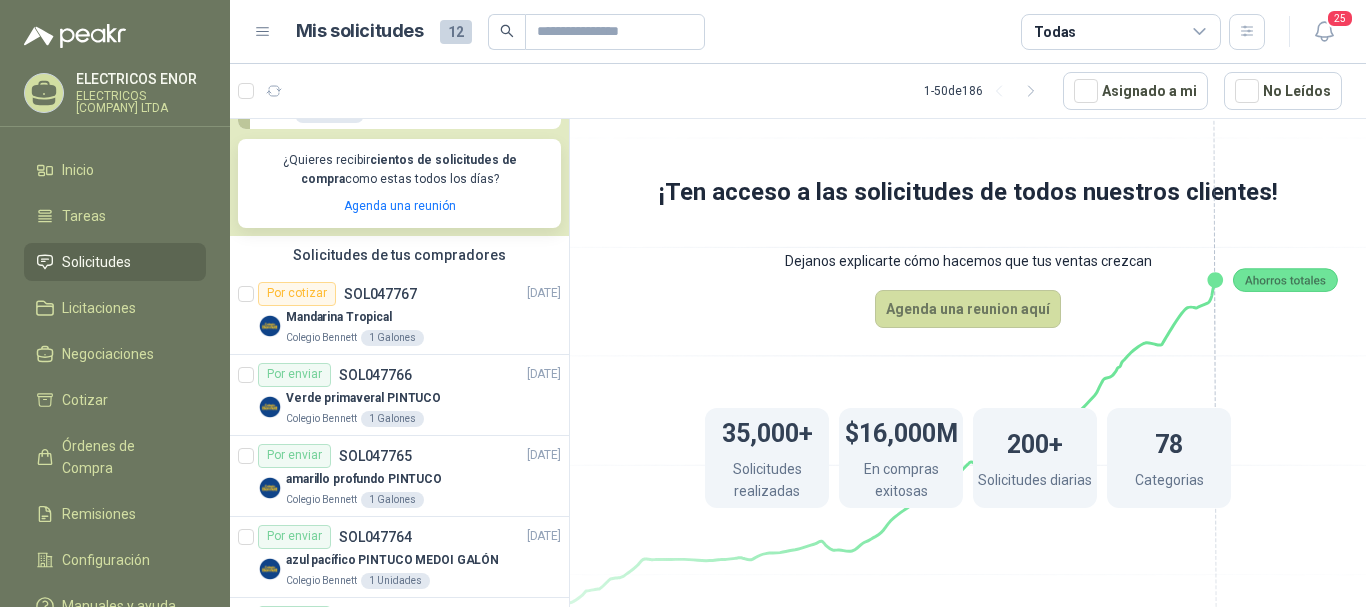 scroll, scrollTop: 400, scrollLeft: 0, axis: vertical 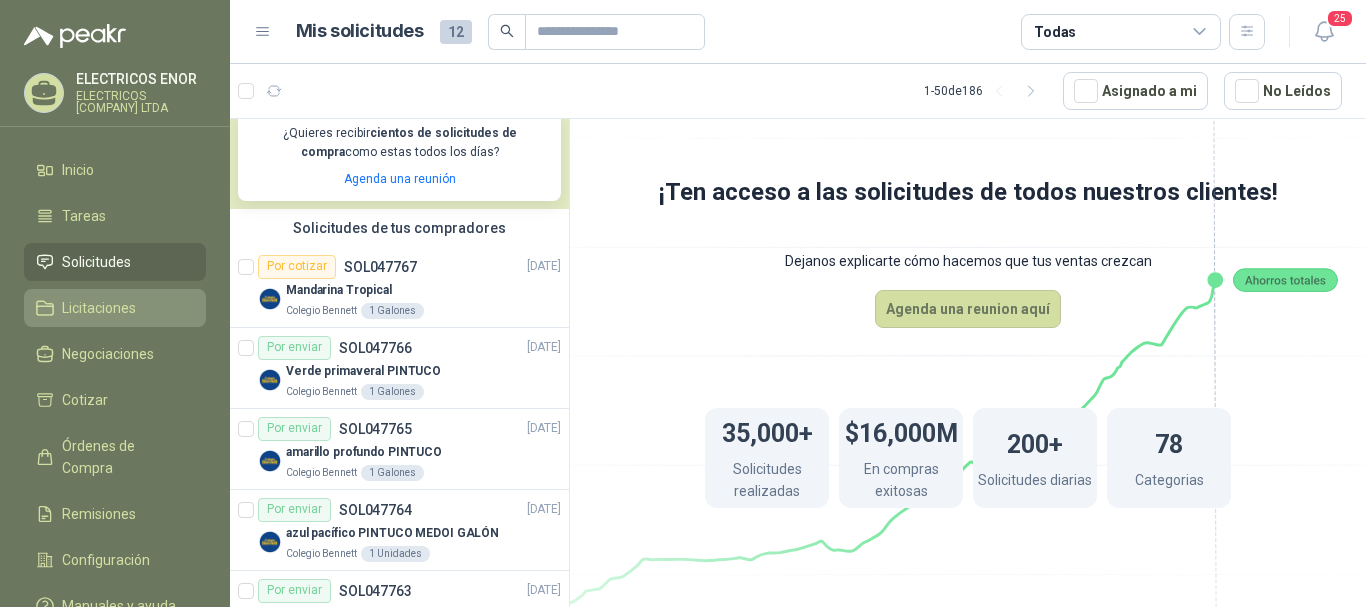 click on "Licitaciones" at bounding box center (99, 308) 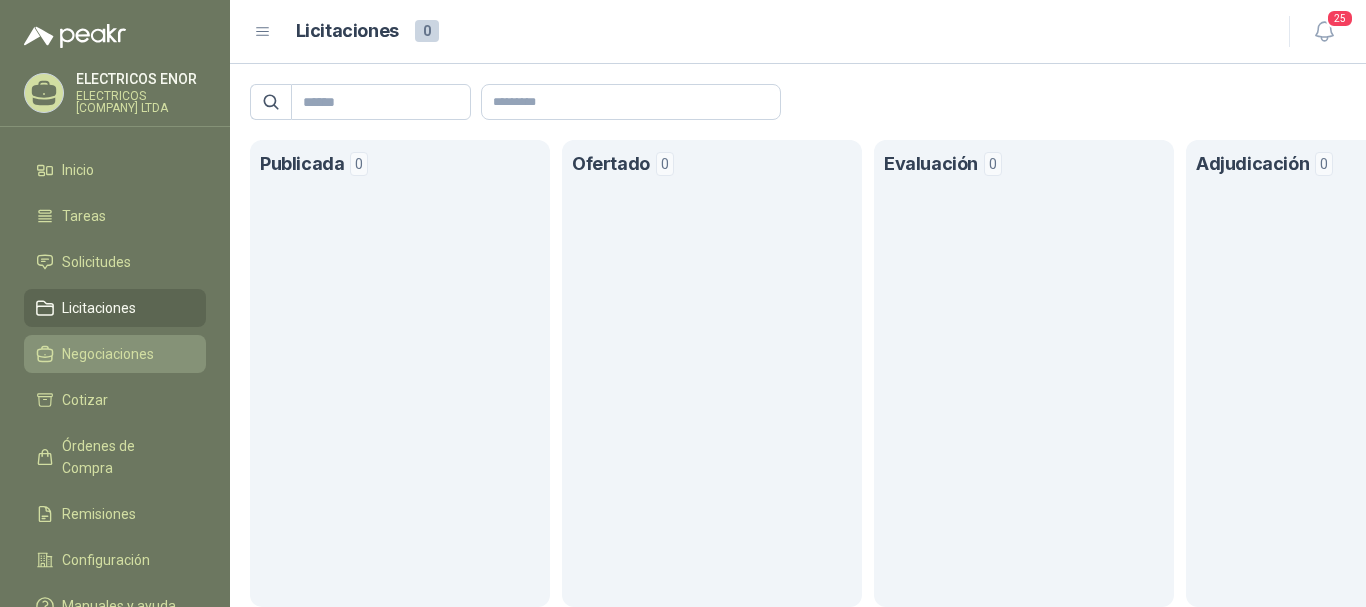 click on "Negociaciones" at bounding box center (108, 354) 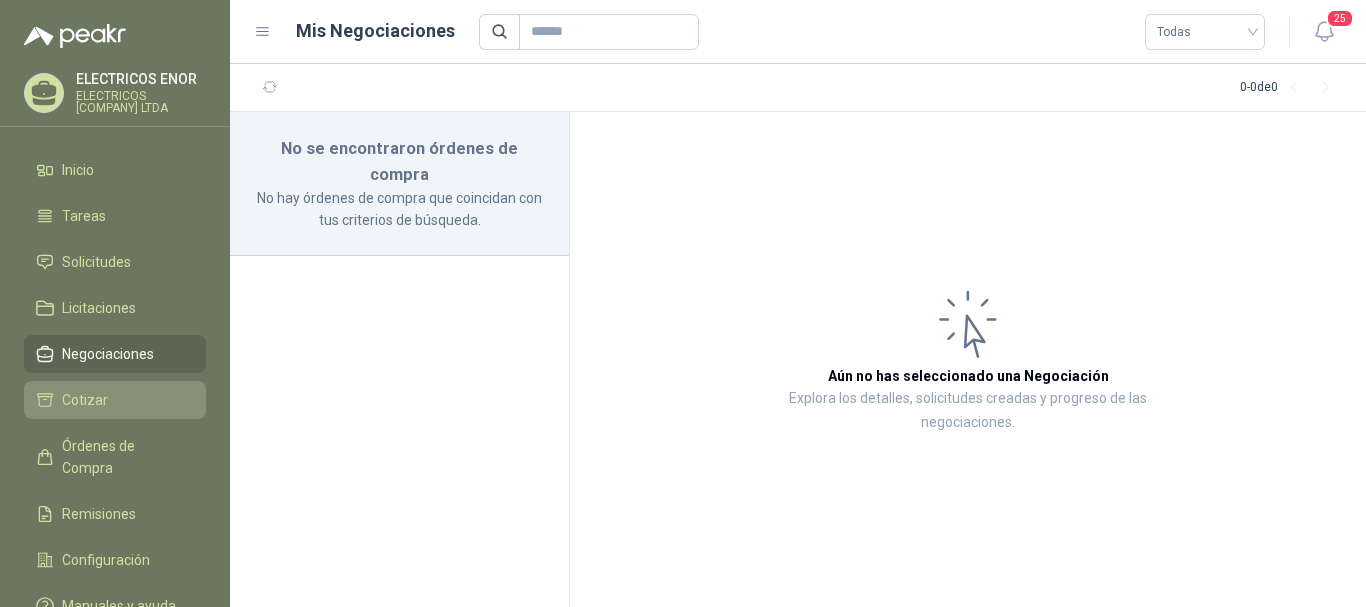 click on "Cotizar" at bounding box center [85, 400] 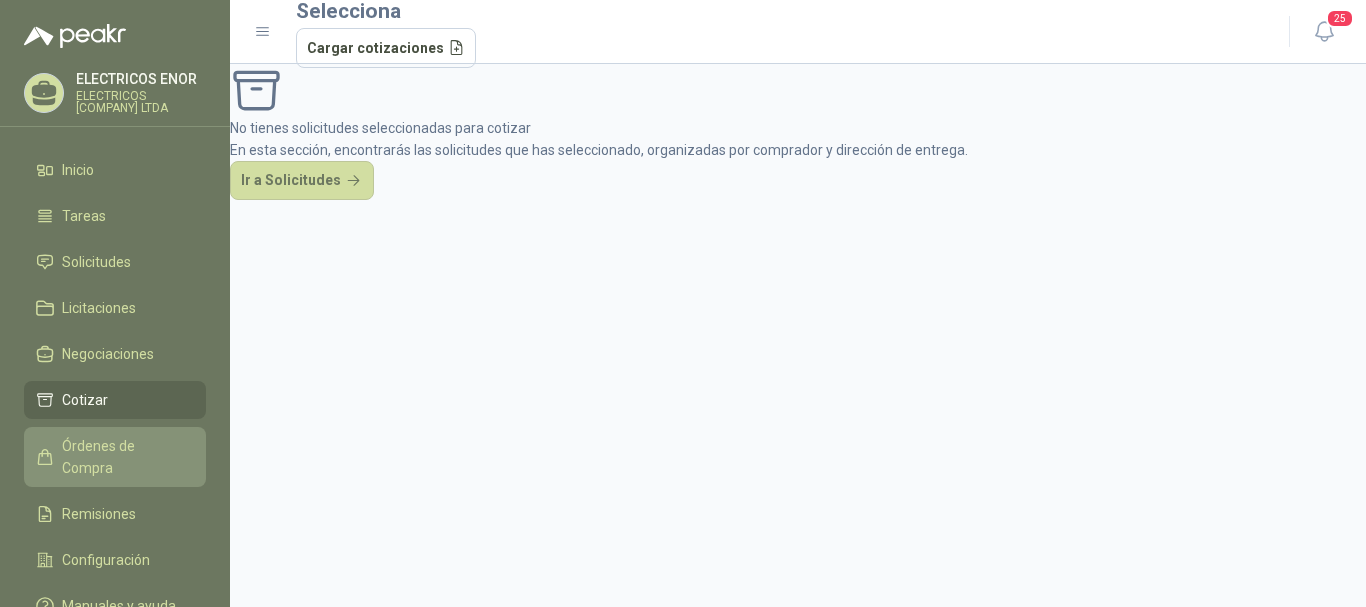 click on "Órdenes de Compra" at bounding box center (124, 457) 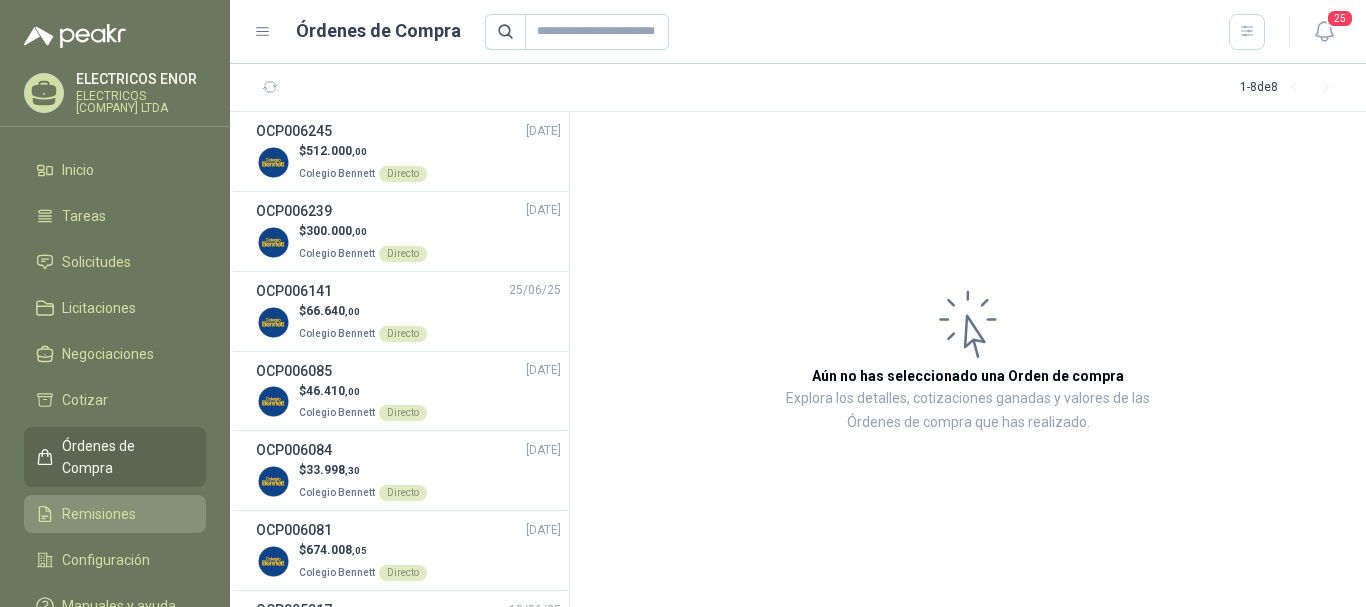 click on "Remisiones" at bounding box center [99, 514] 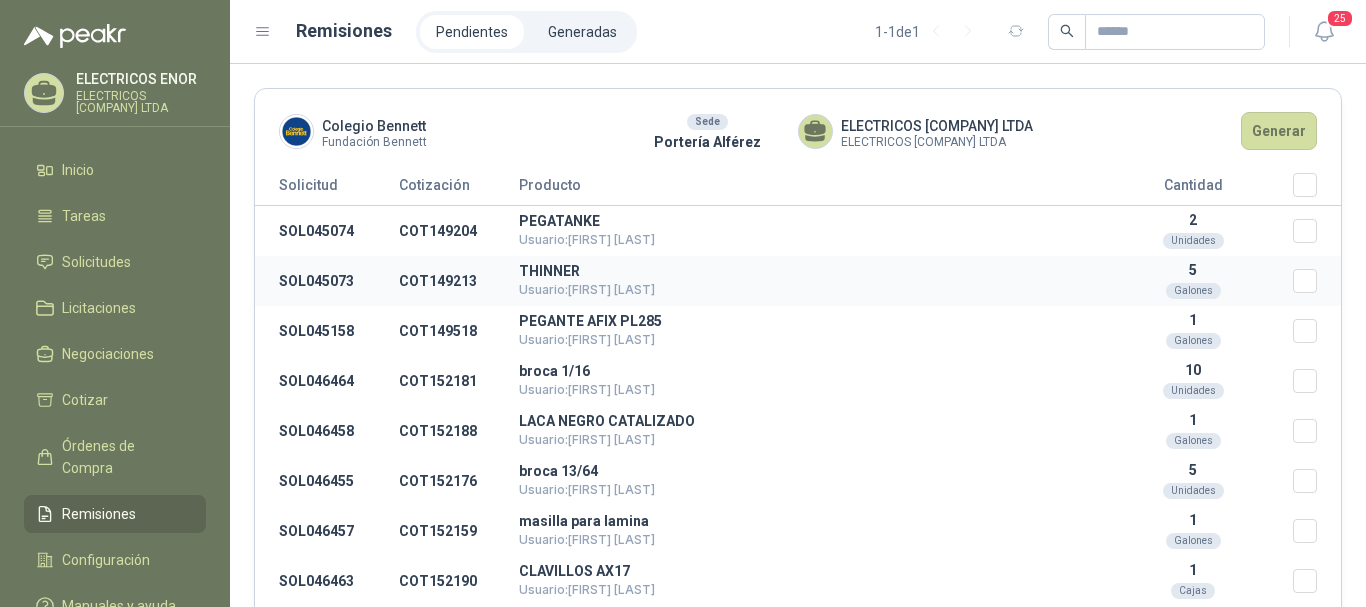 click on "COT149213" at bounding box center [459, 231] 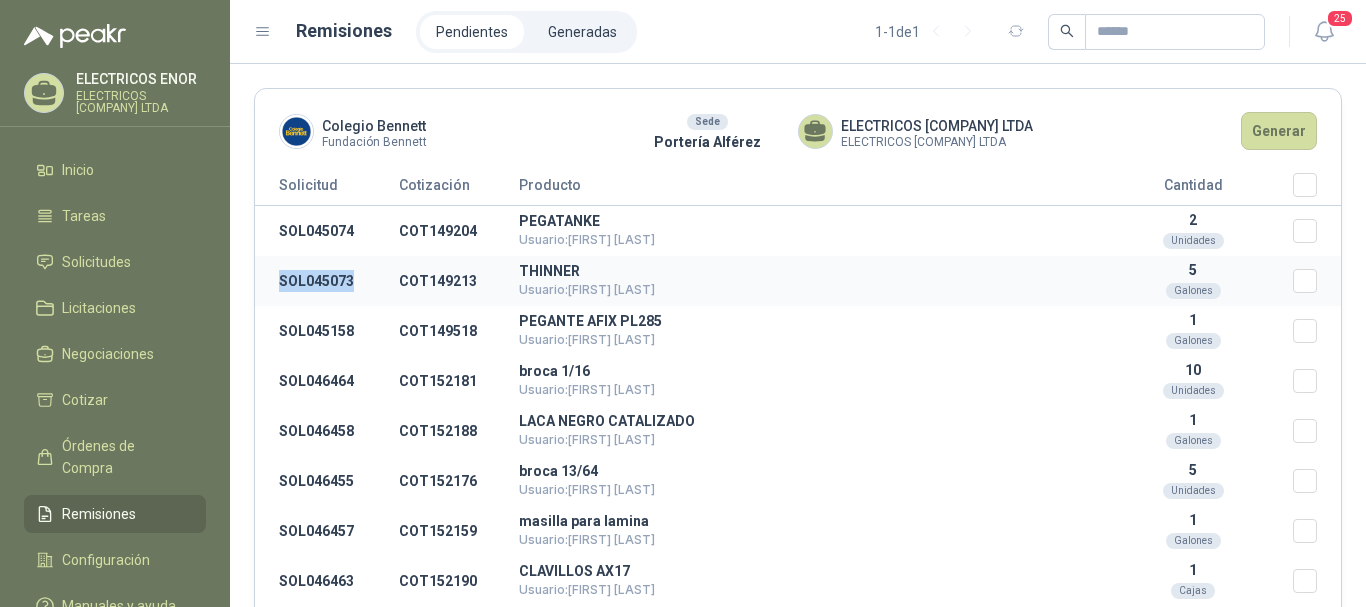 click on "SOL045073" at bounding box center [327, 231] 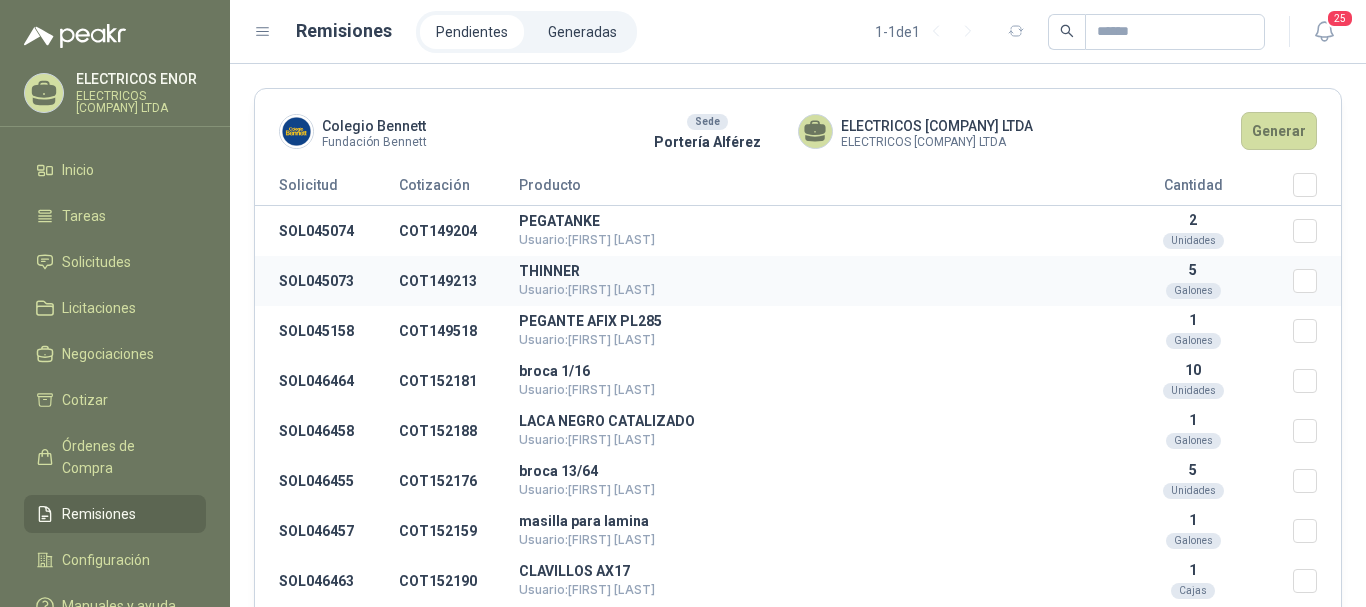 click on "COT149213" at bounding box center (459, 231) 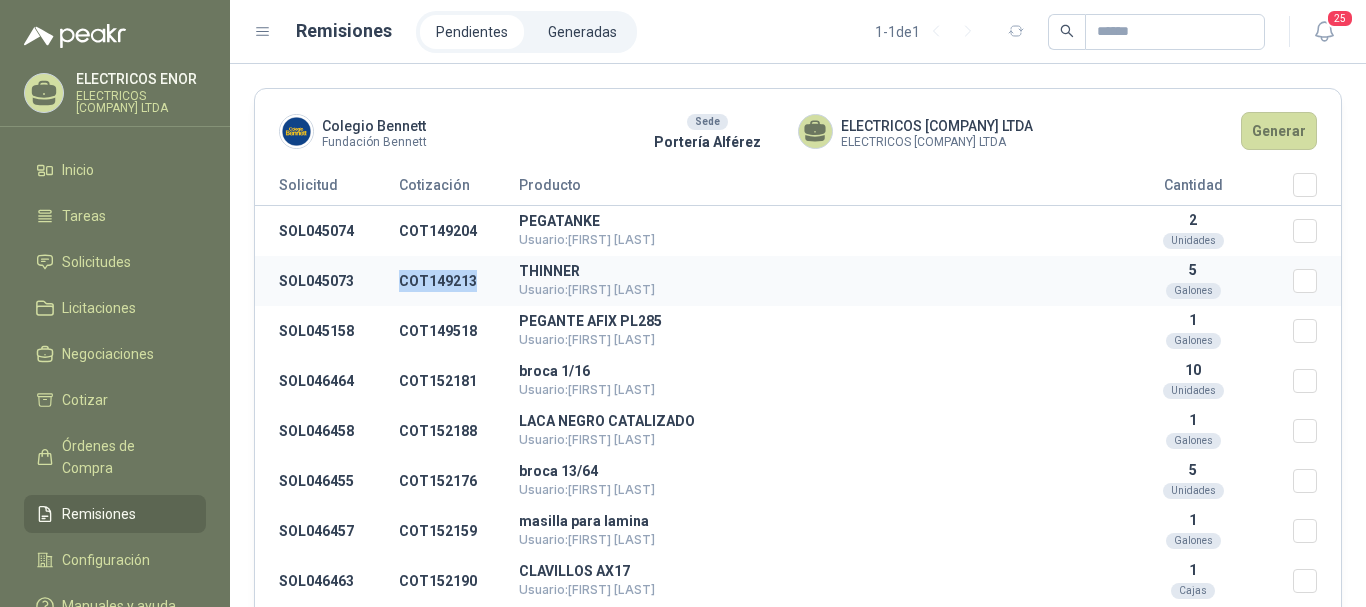 click on "COT149213" at bounding box center (459, 231) 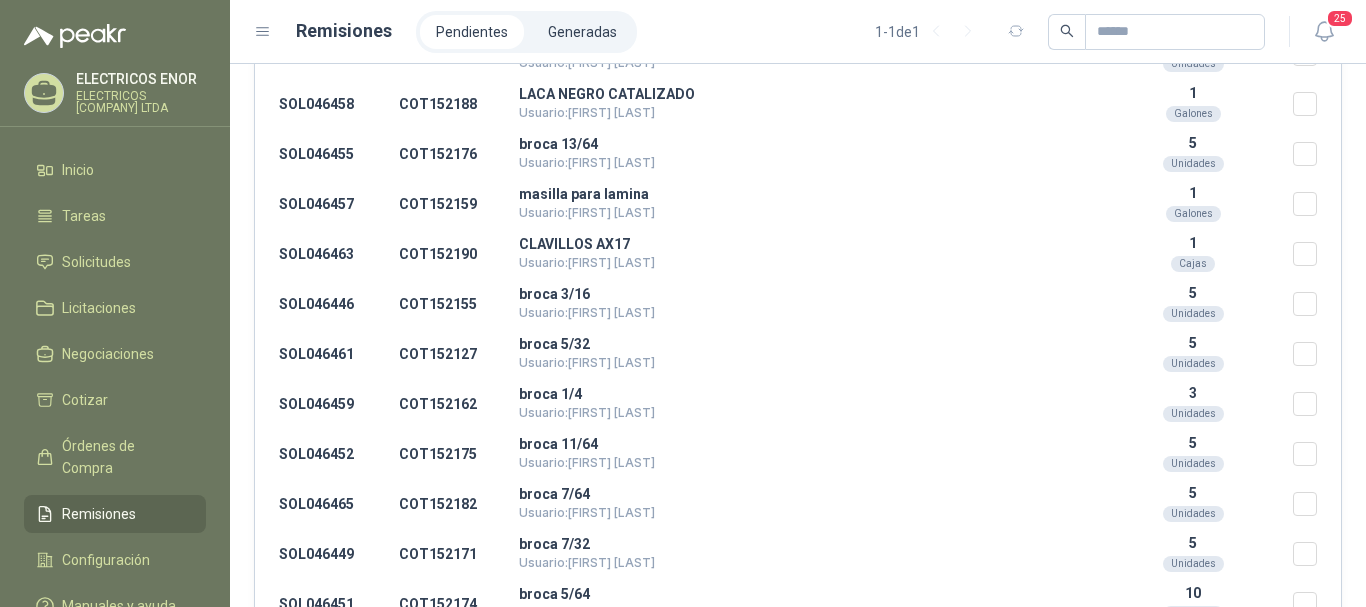 scroll, scrollTop: 300, scrollLeft: 0, axis: vertical 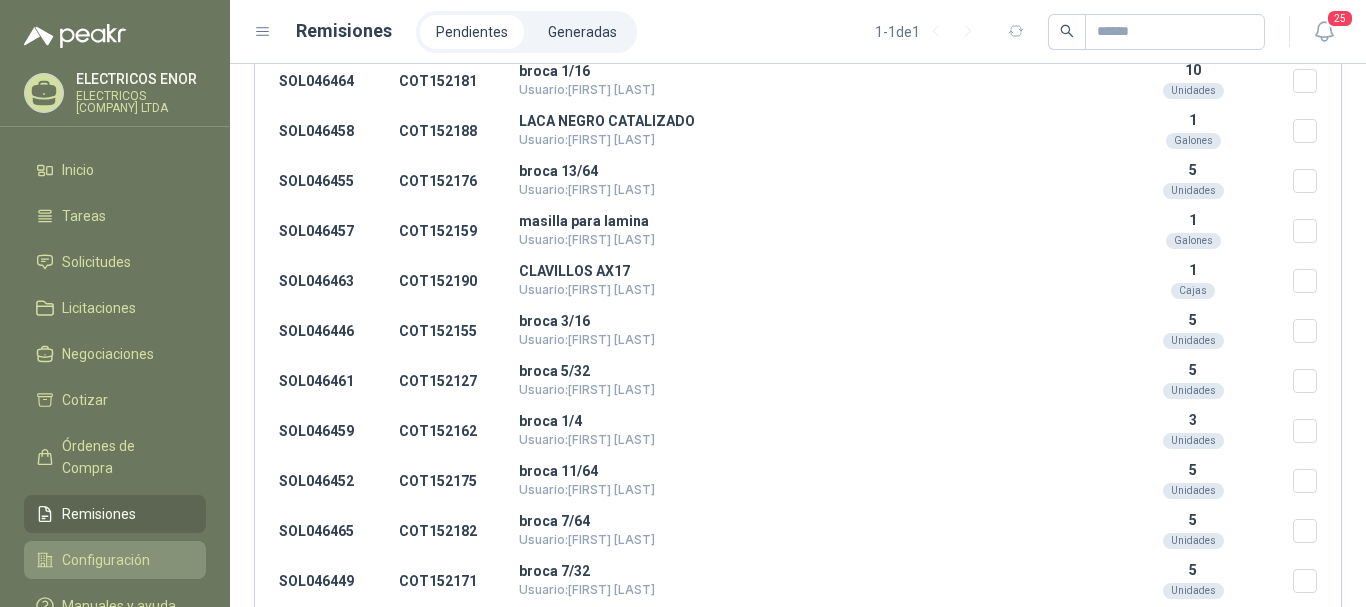 click on "Configuración" at bounding box center (106, 560) 